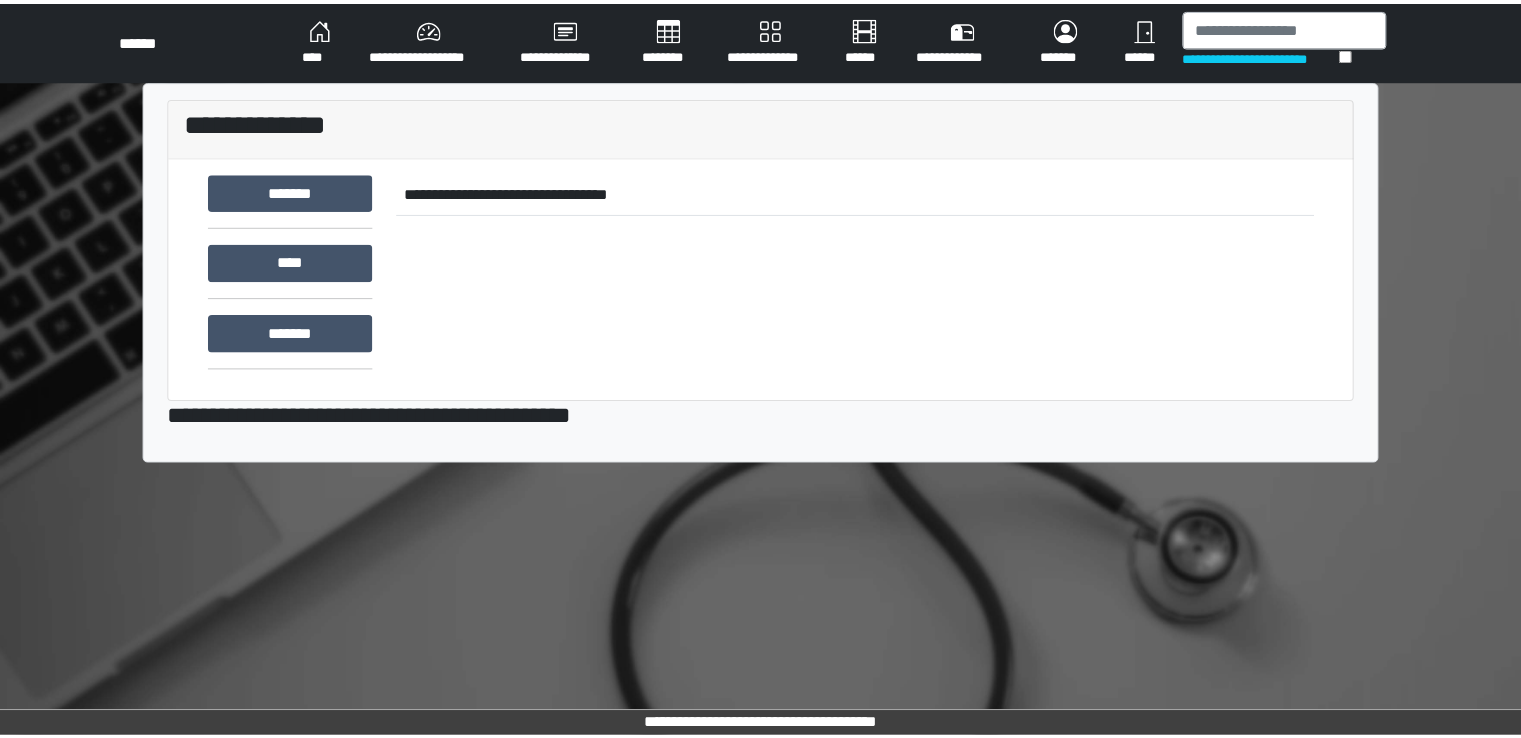 scroll, scrollTop: 0, scrollLeft: 0, axis: both 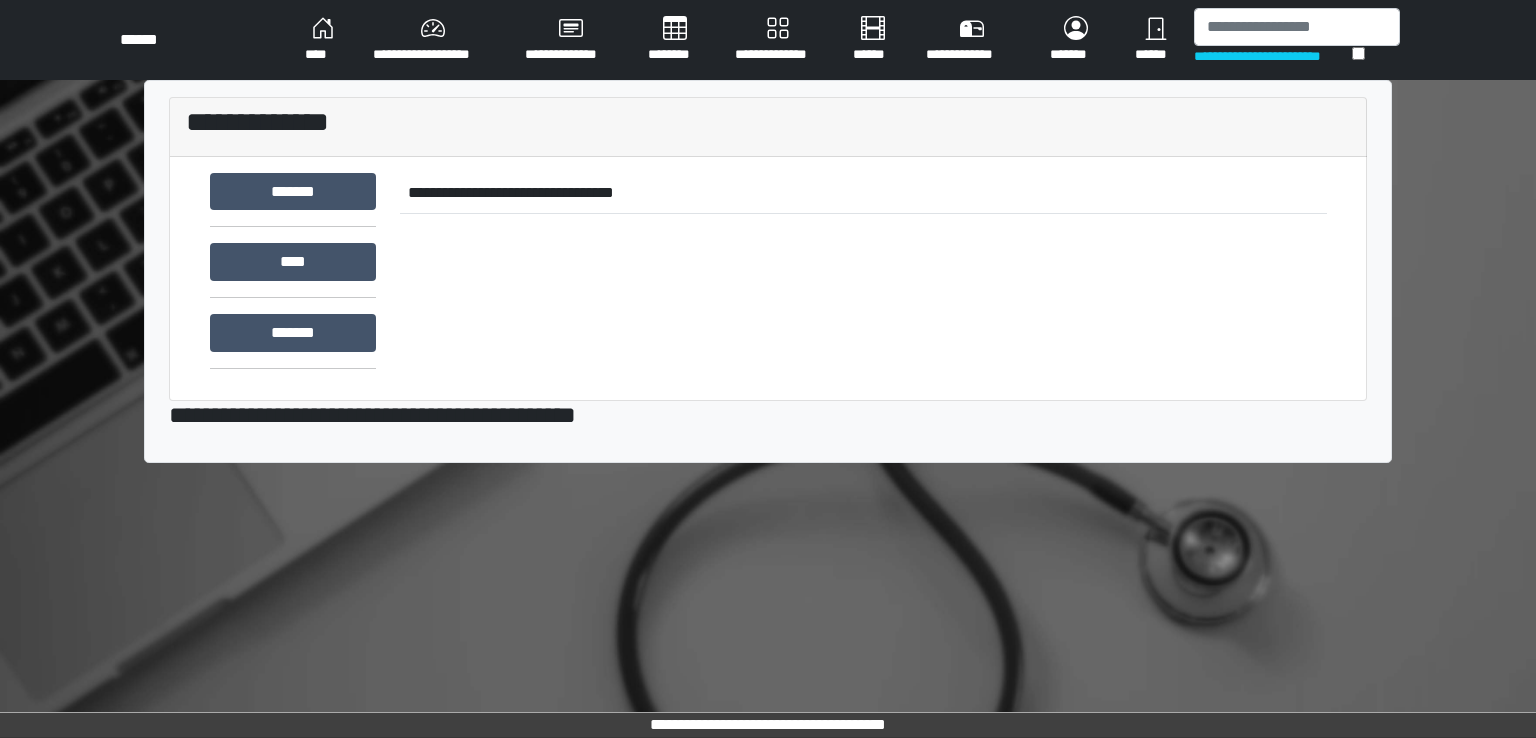 click on "********" at bounding box center (675, 40) 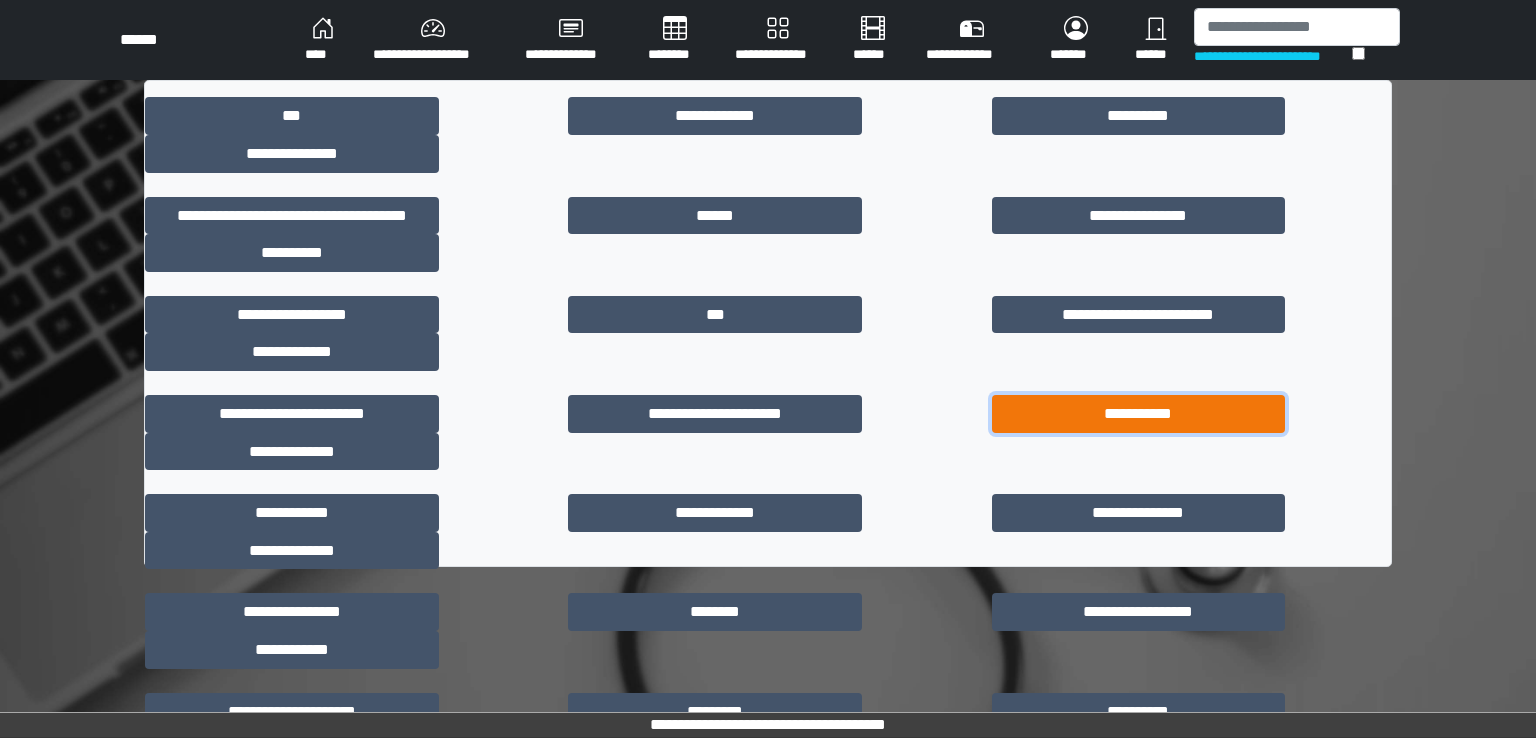 click on "**********" at bounding box center [1139, 414] 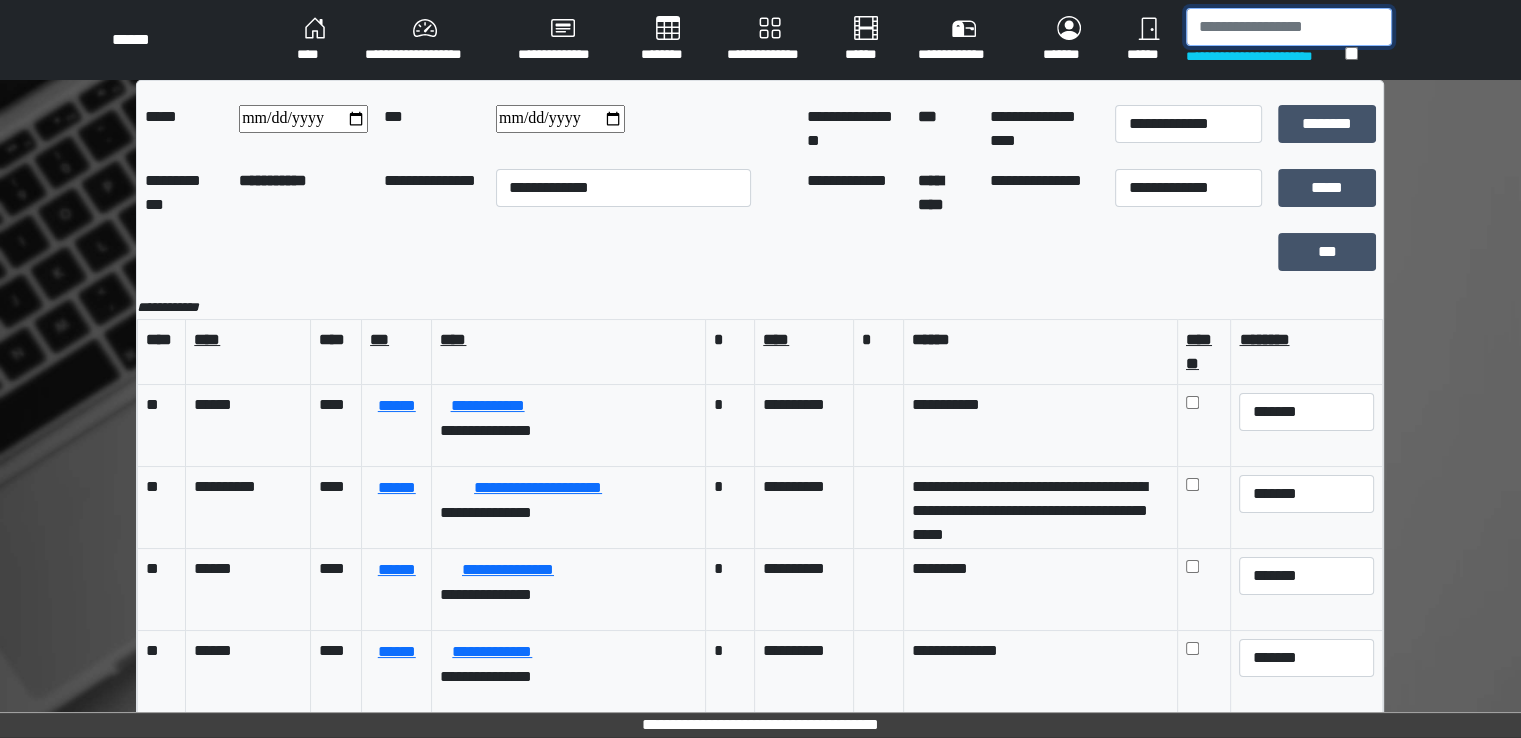 click at bounding box center [1289, 27] 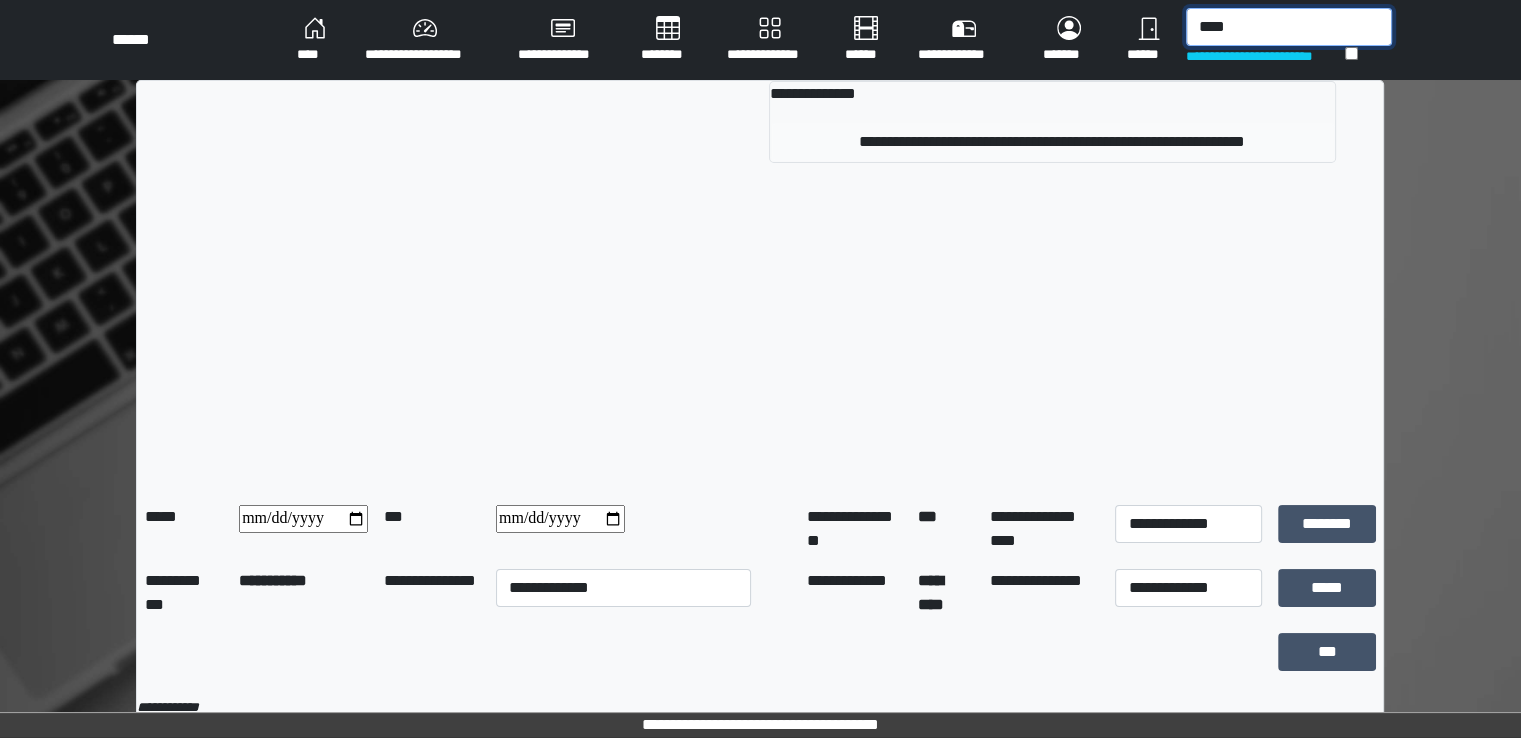 type on "****" 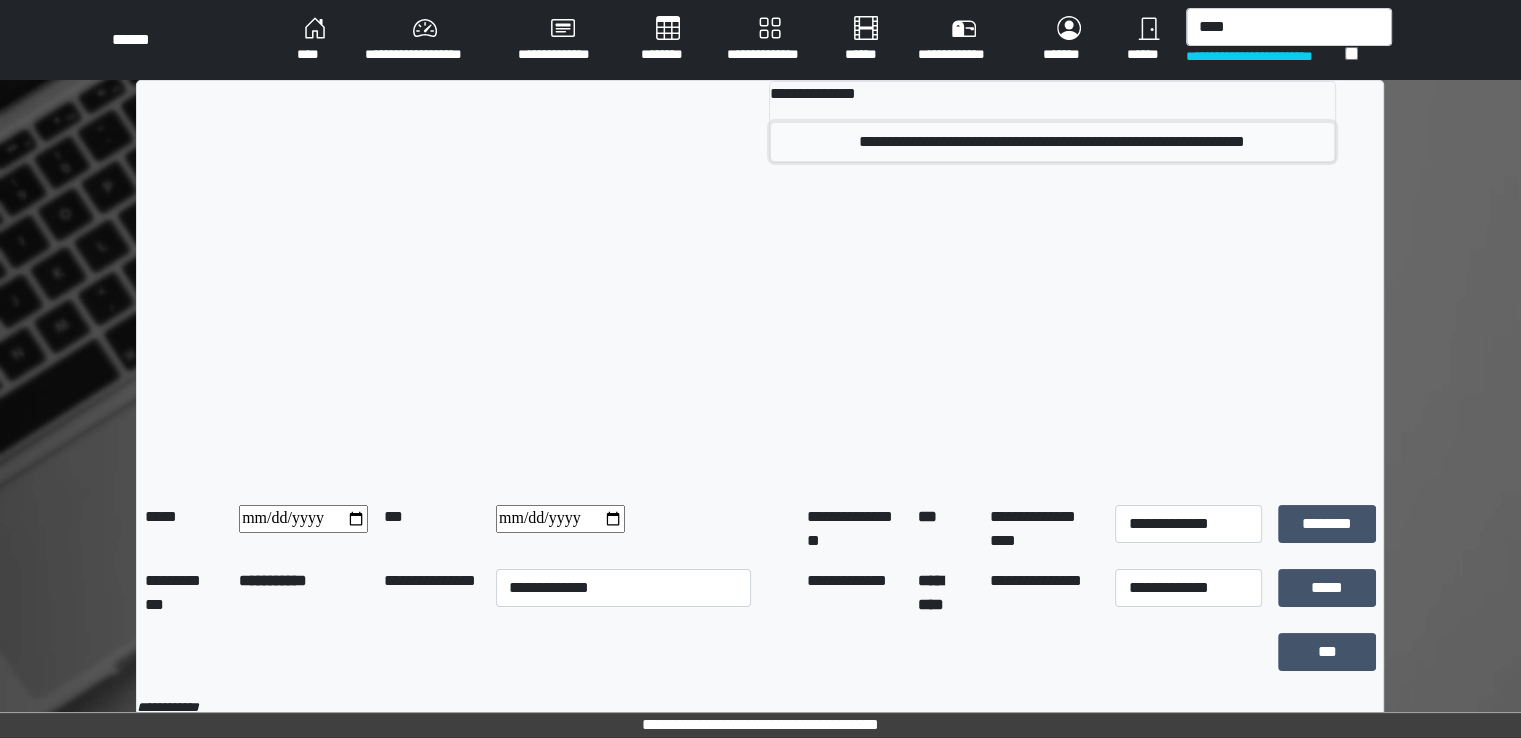click on "**********" at bounding box center [1052, 142] 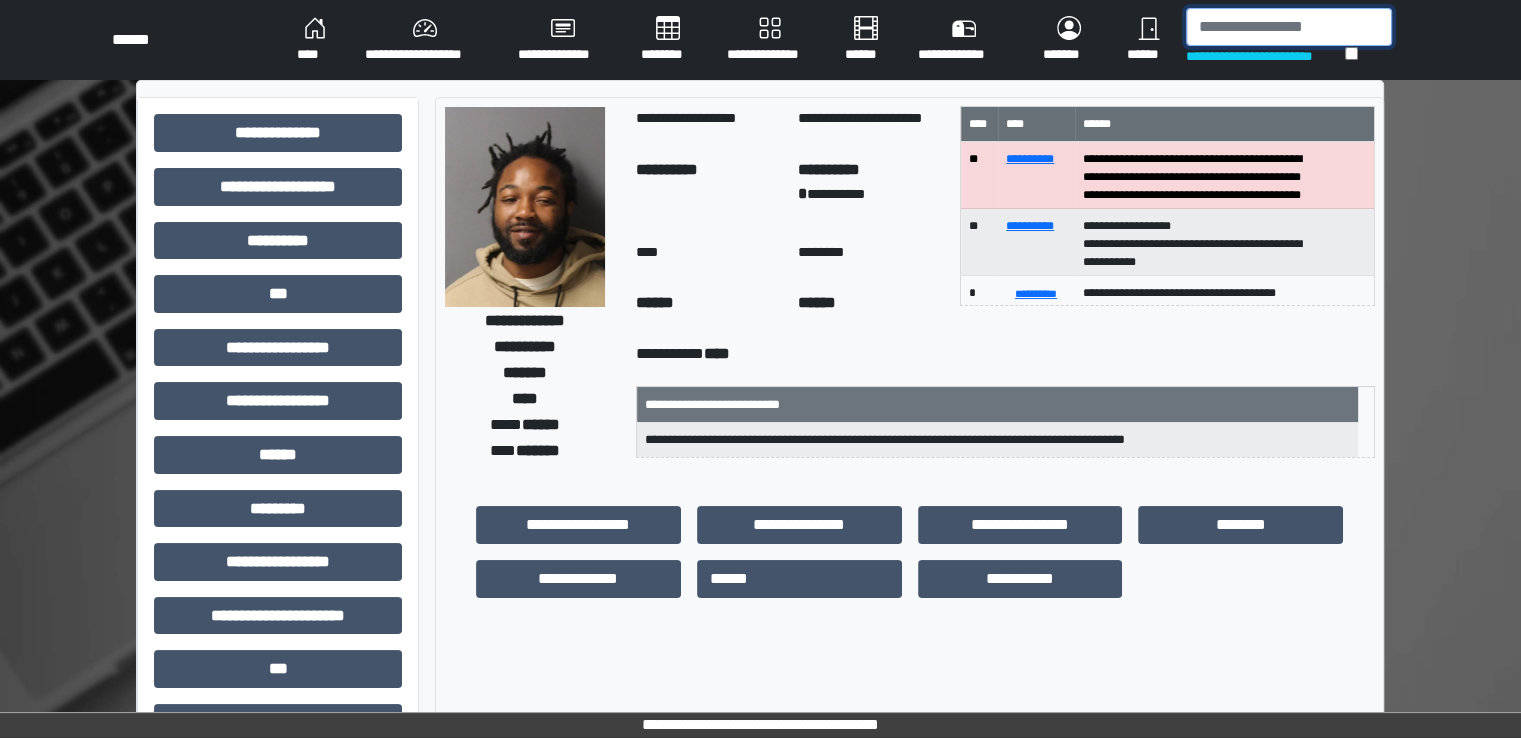 click at bounding box center [1289, 27] 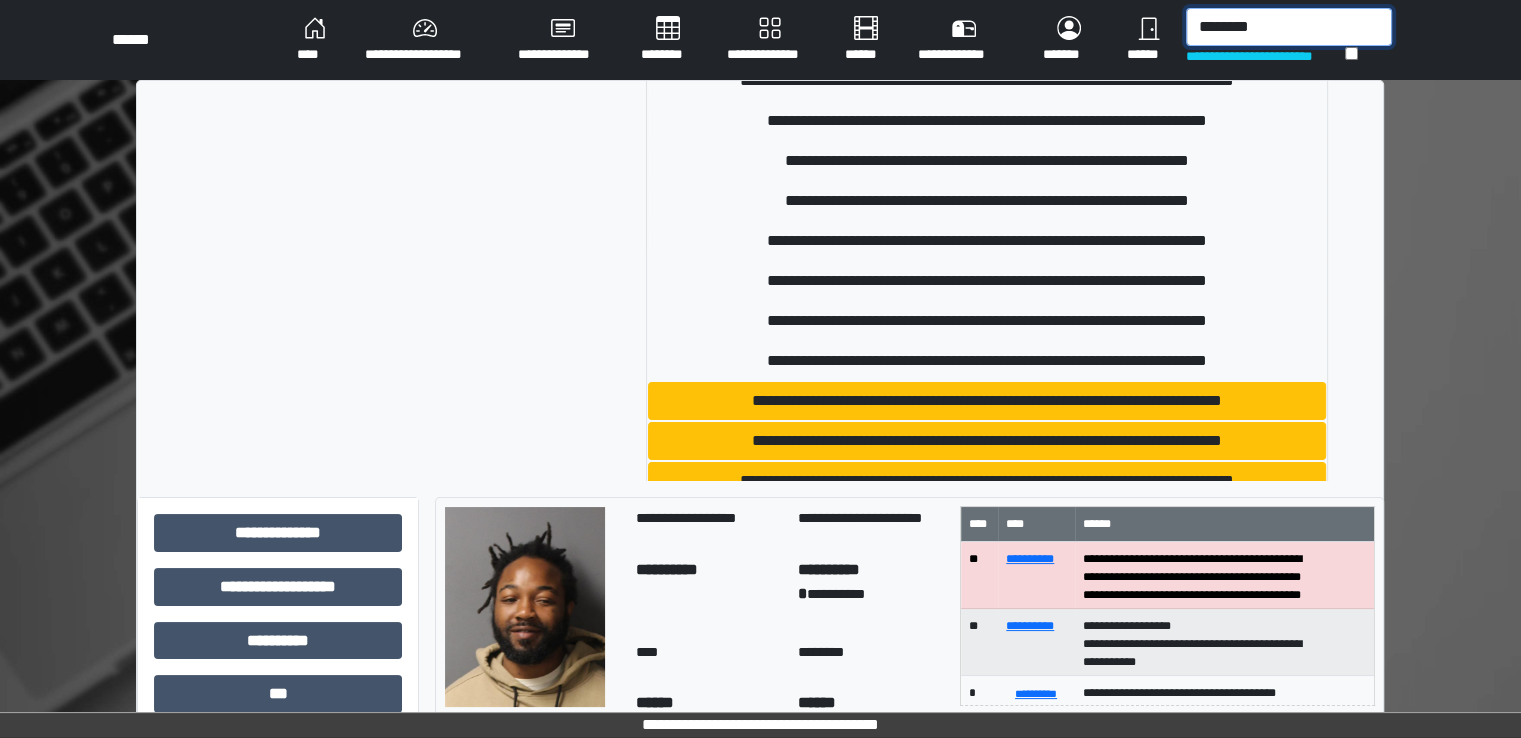 scroll, scrollTop: 200, scrollLeft: 0, axis: vertical 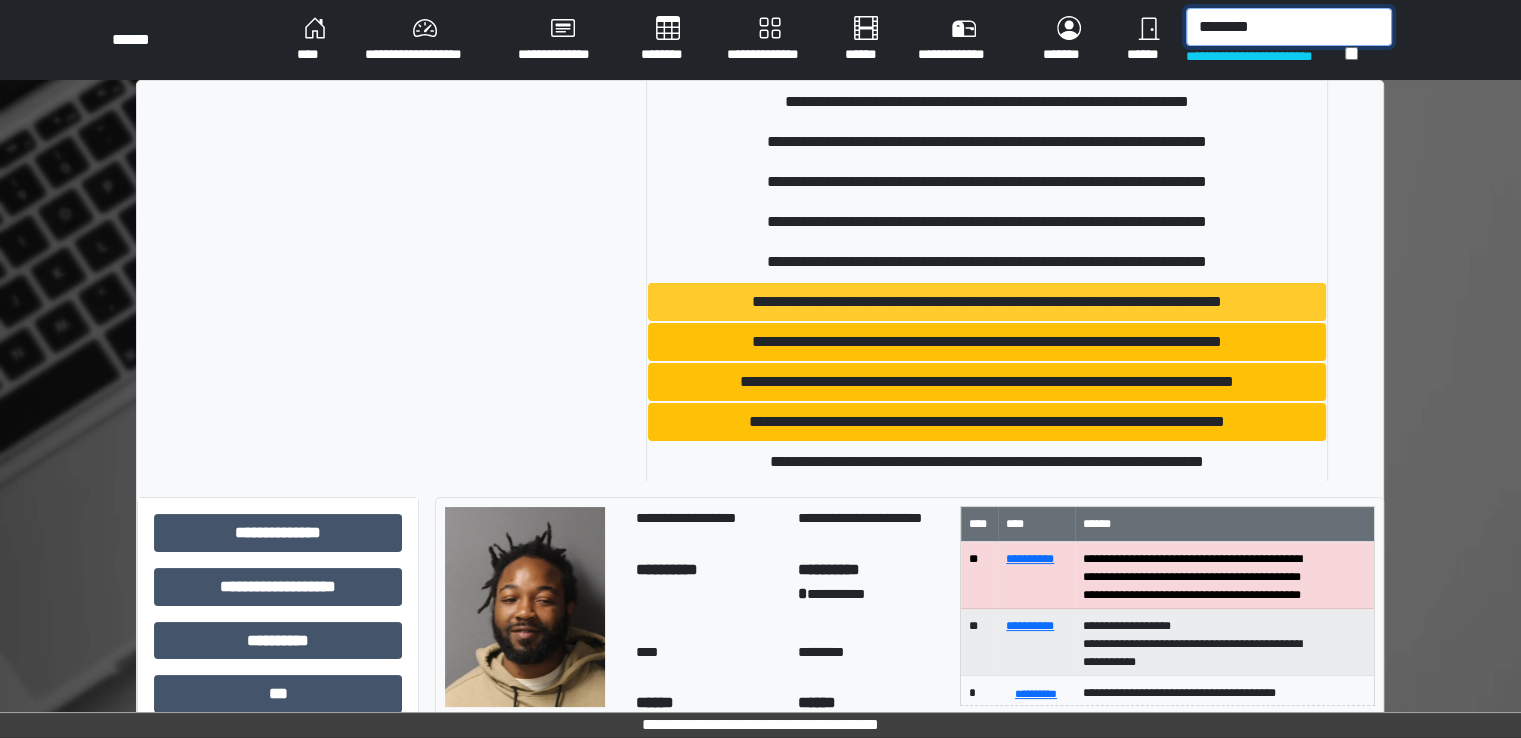 type on "********" 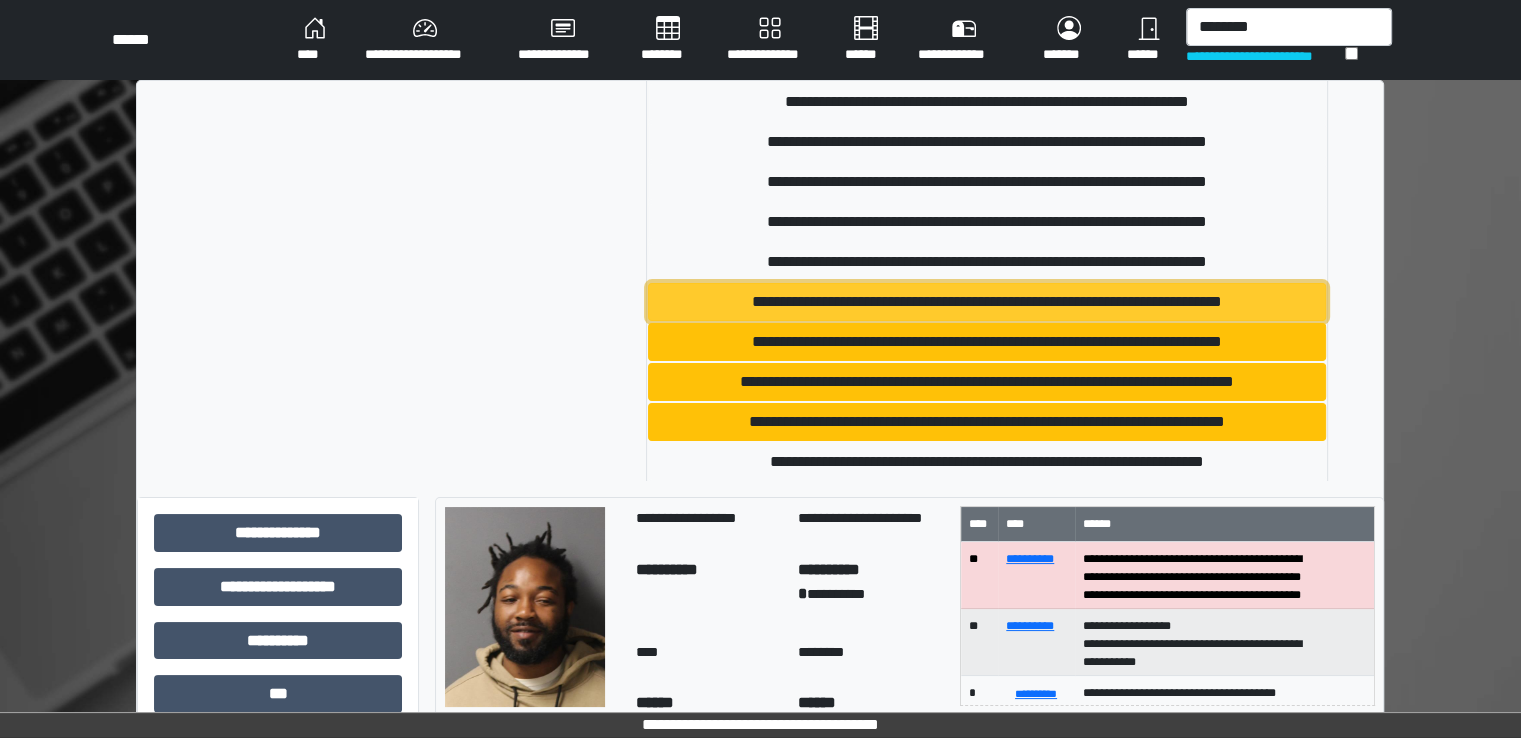 click on "**********" at bounding box center [987, 302] 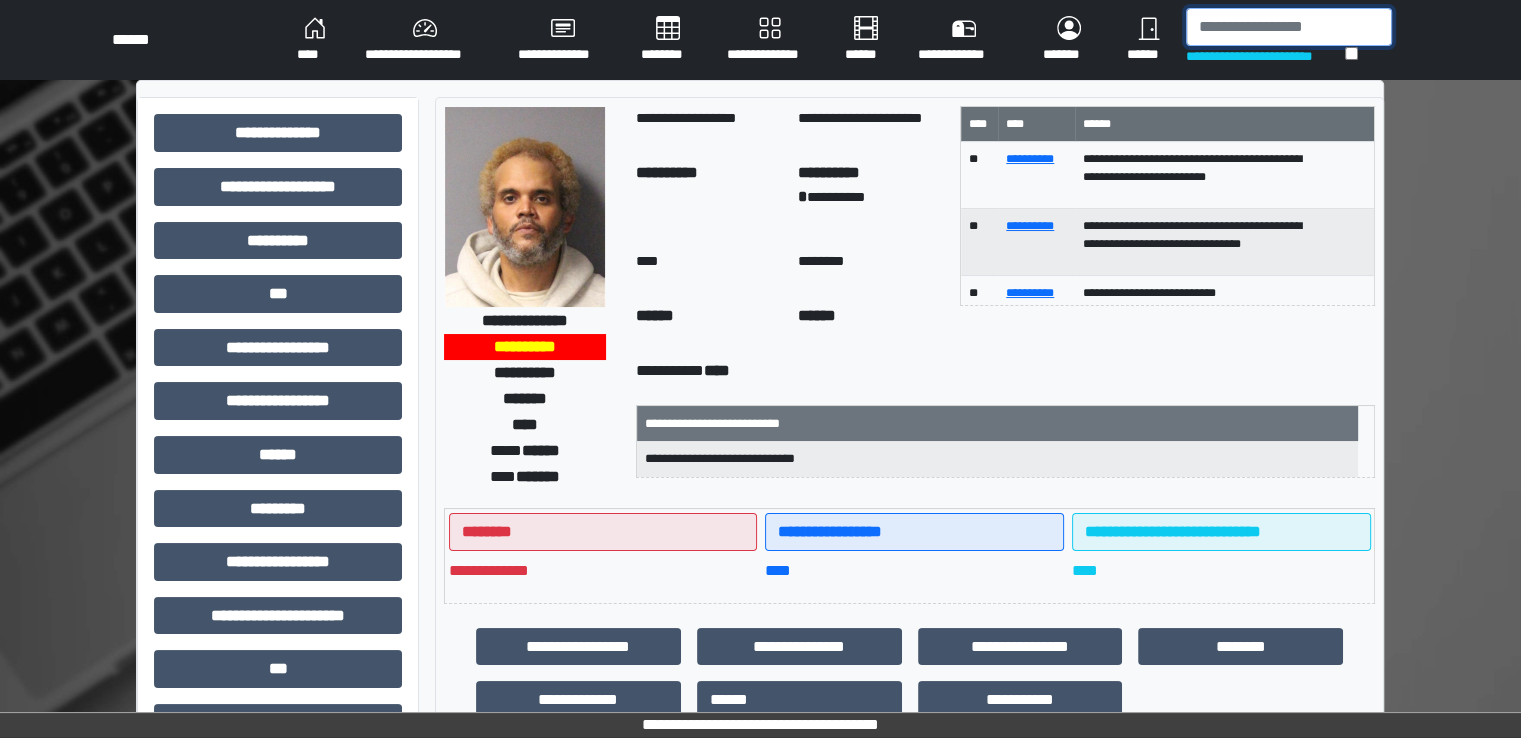click at bounding box center [1289, 27] 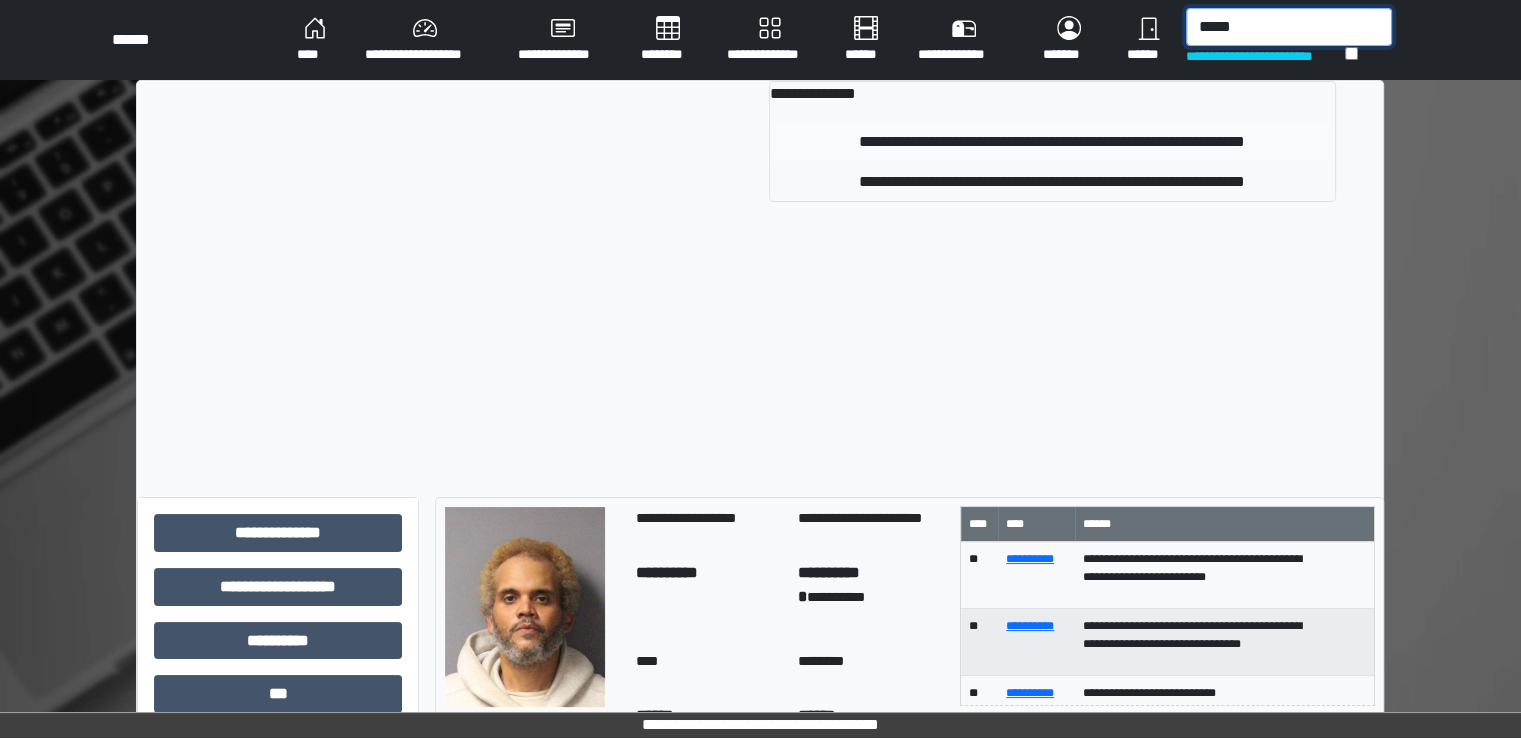 type on "*****" 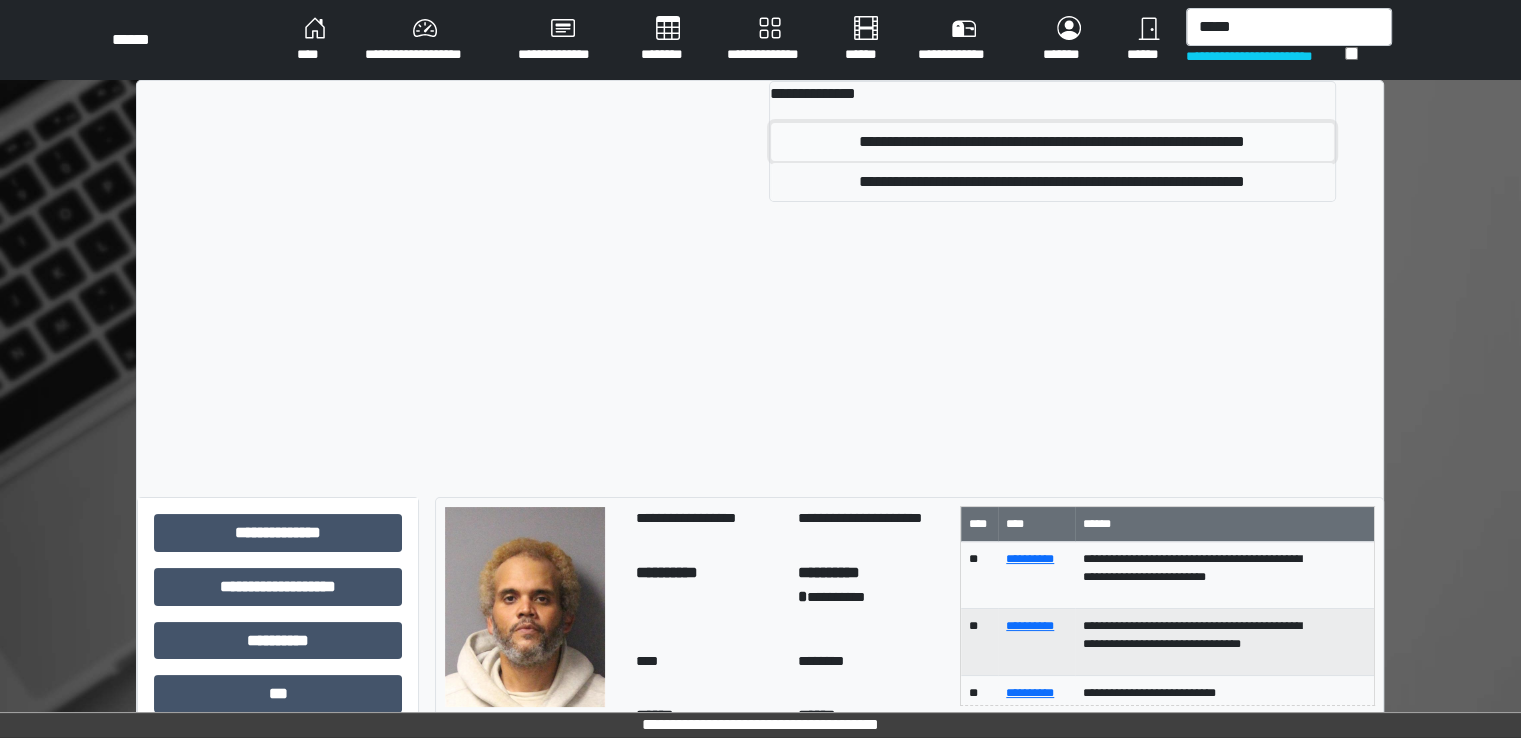 click on "**********" at bounding box center (1052, 142) 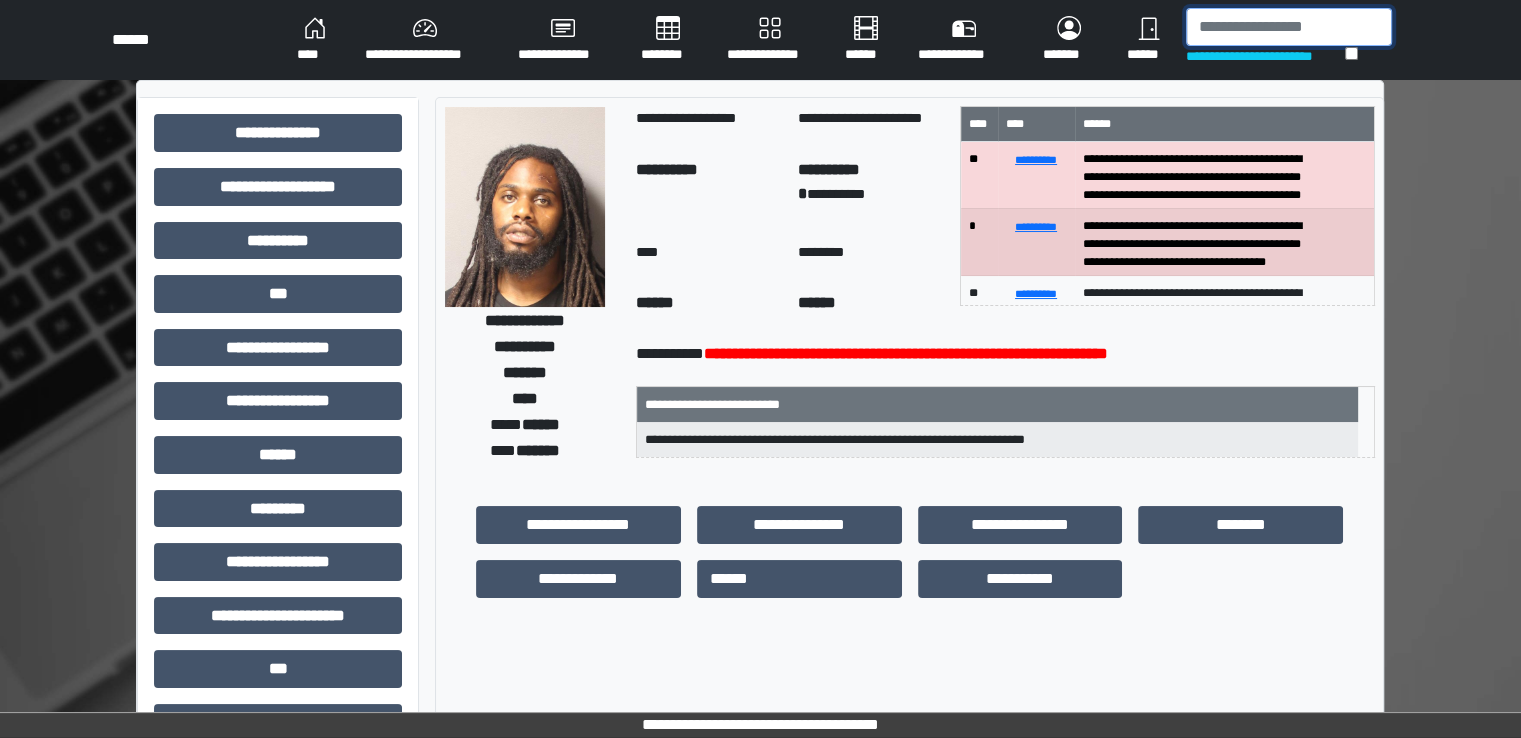 click at bounding box center [1289, 27] 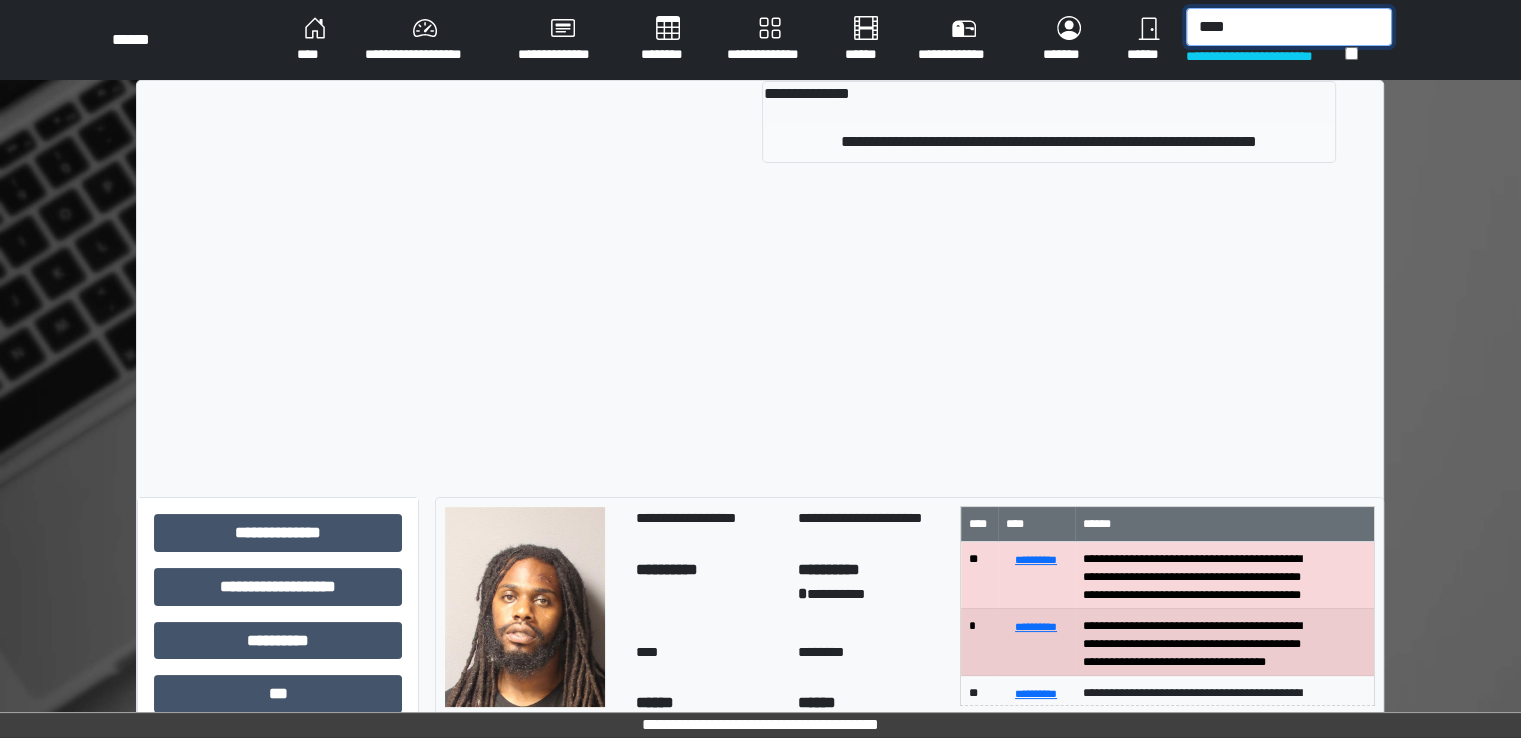 type on "****" 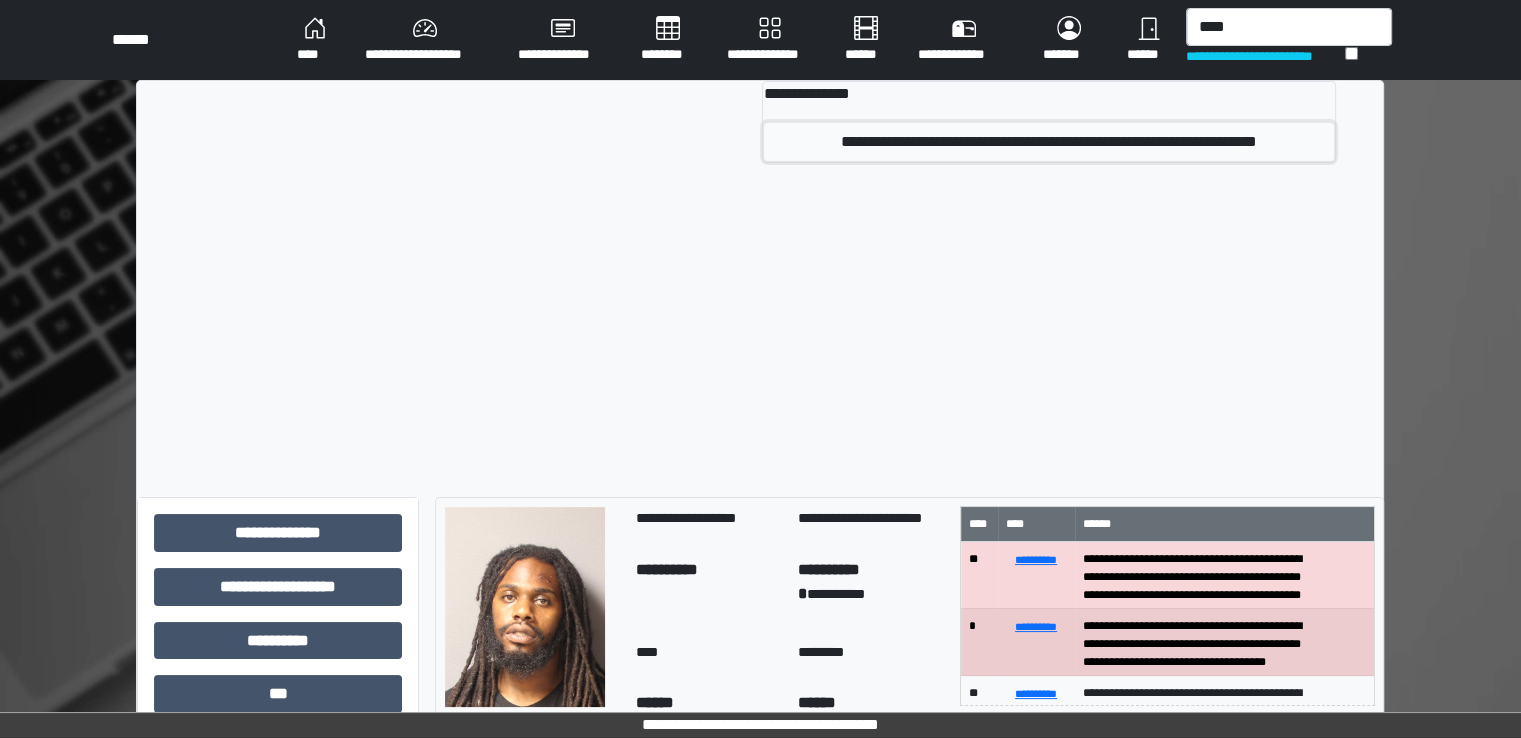 click on "**********" at bounding box center [1048, 142] 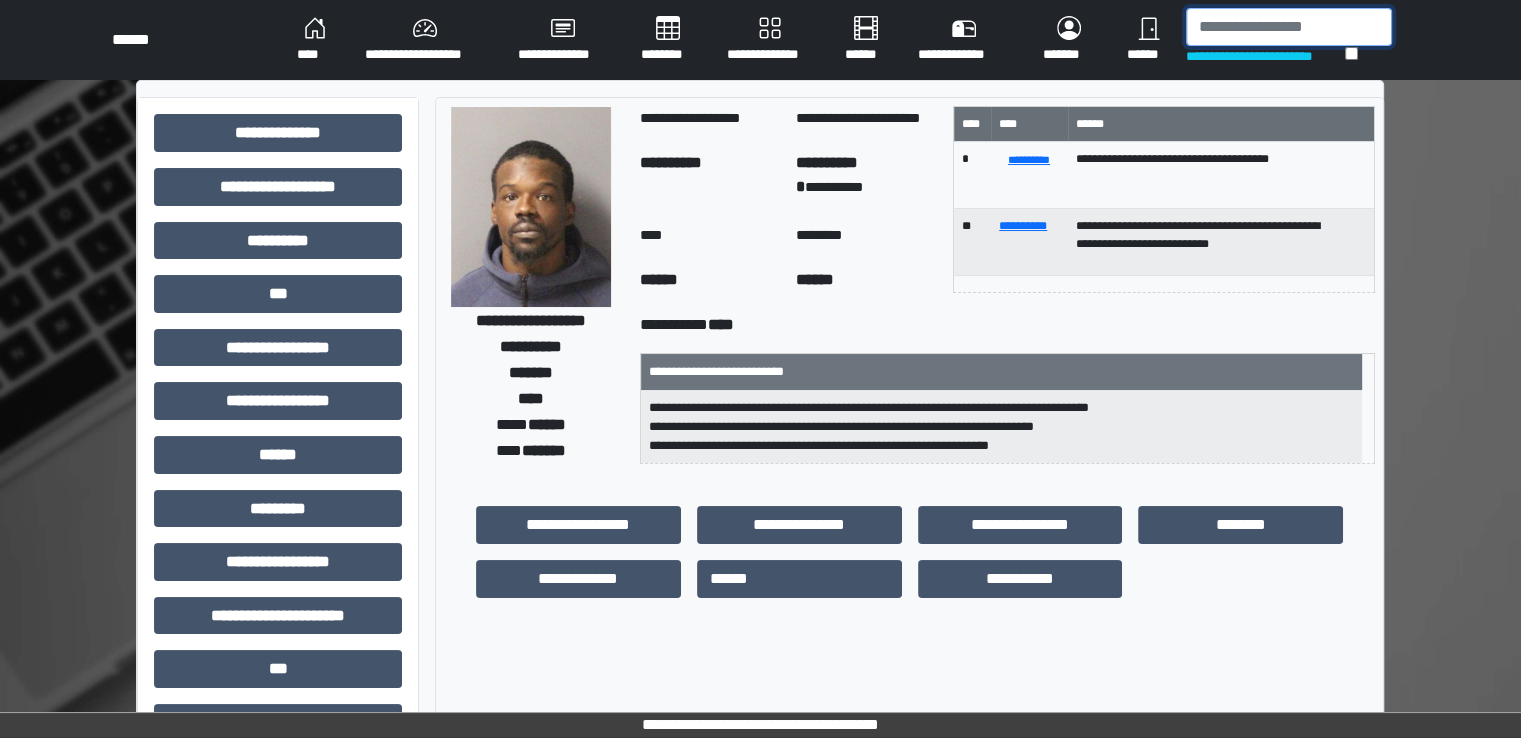 click at bounding box center (1289, 27) 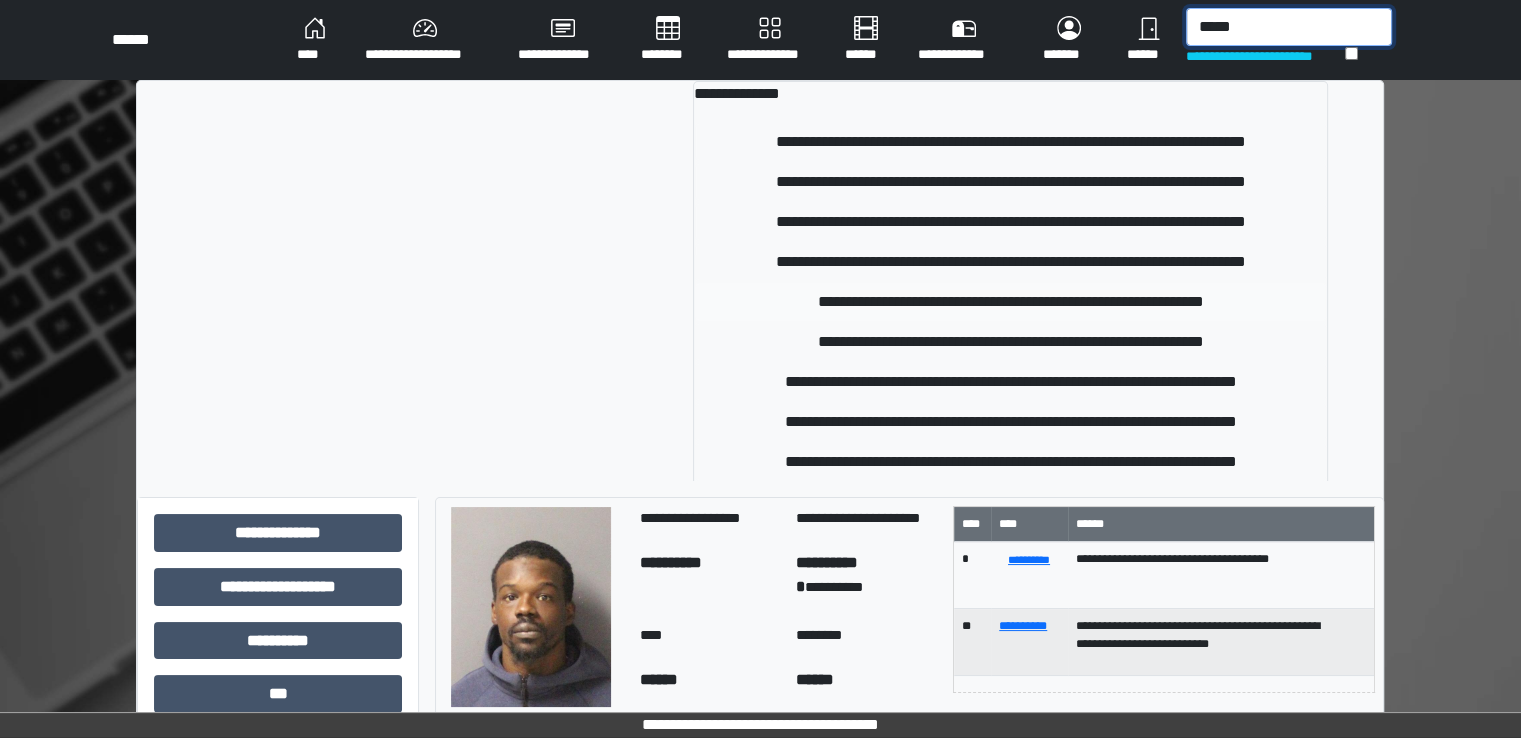 type on "*****" 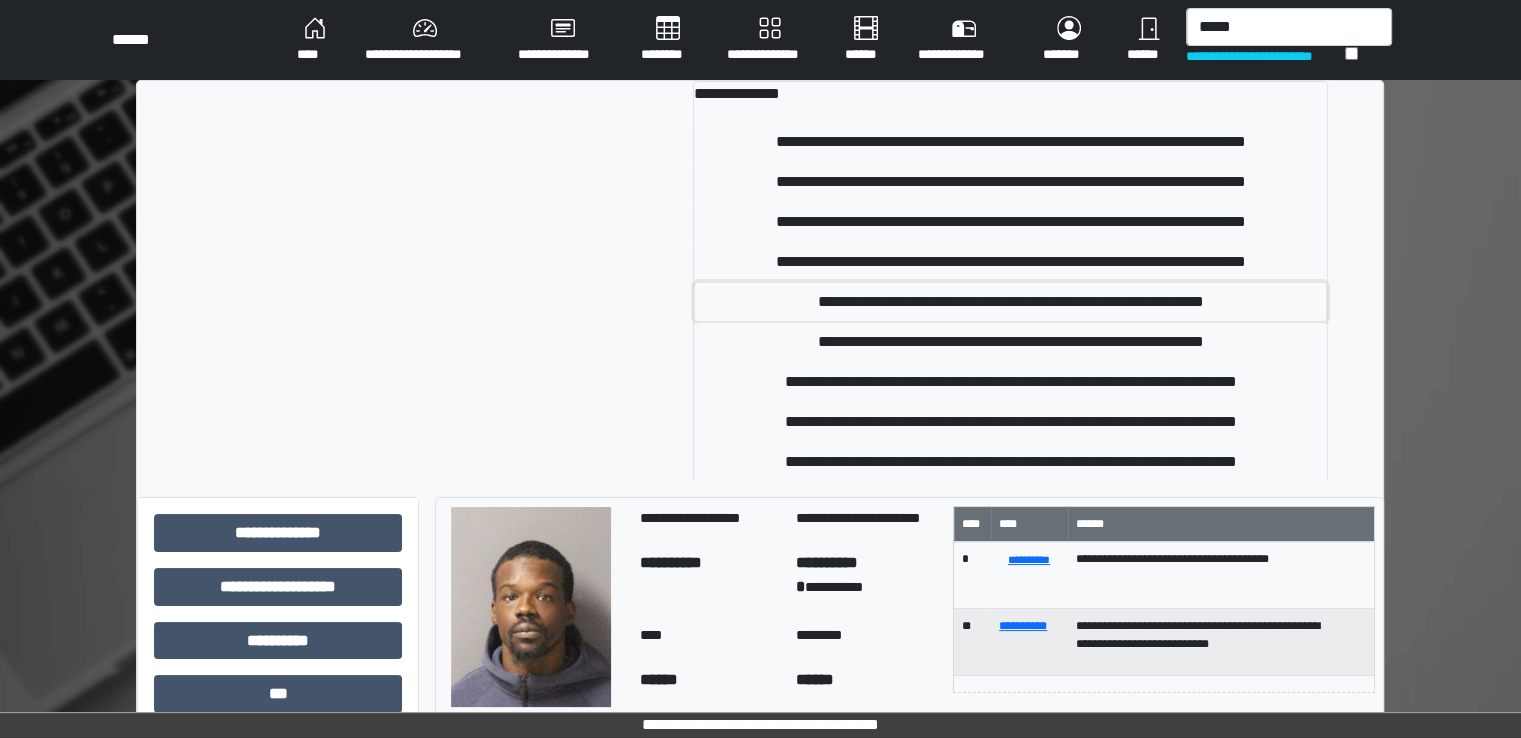 click on "**********" at bounding box center [1010, 302] 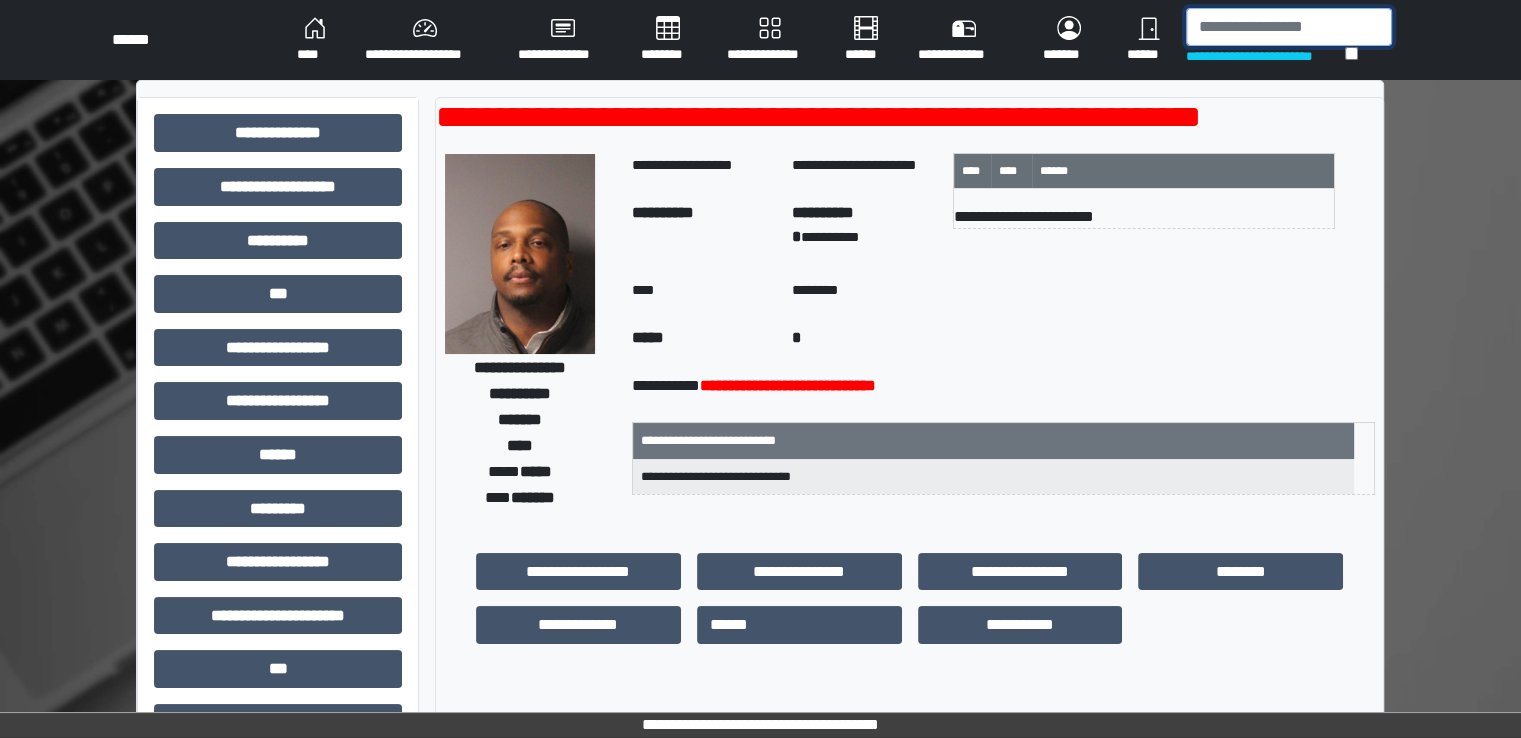 click at bounding box center (1289, 27) 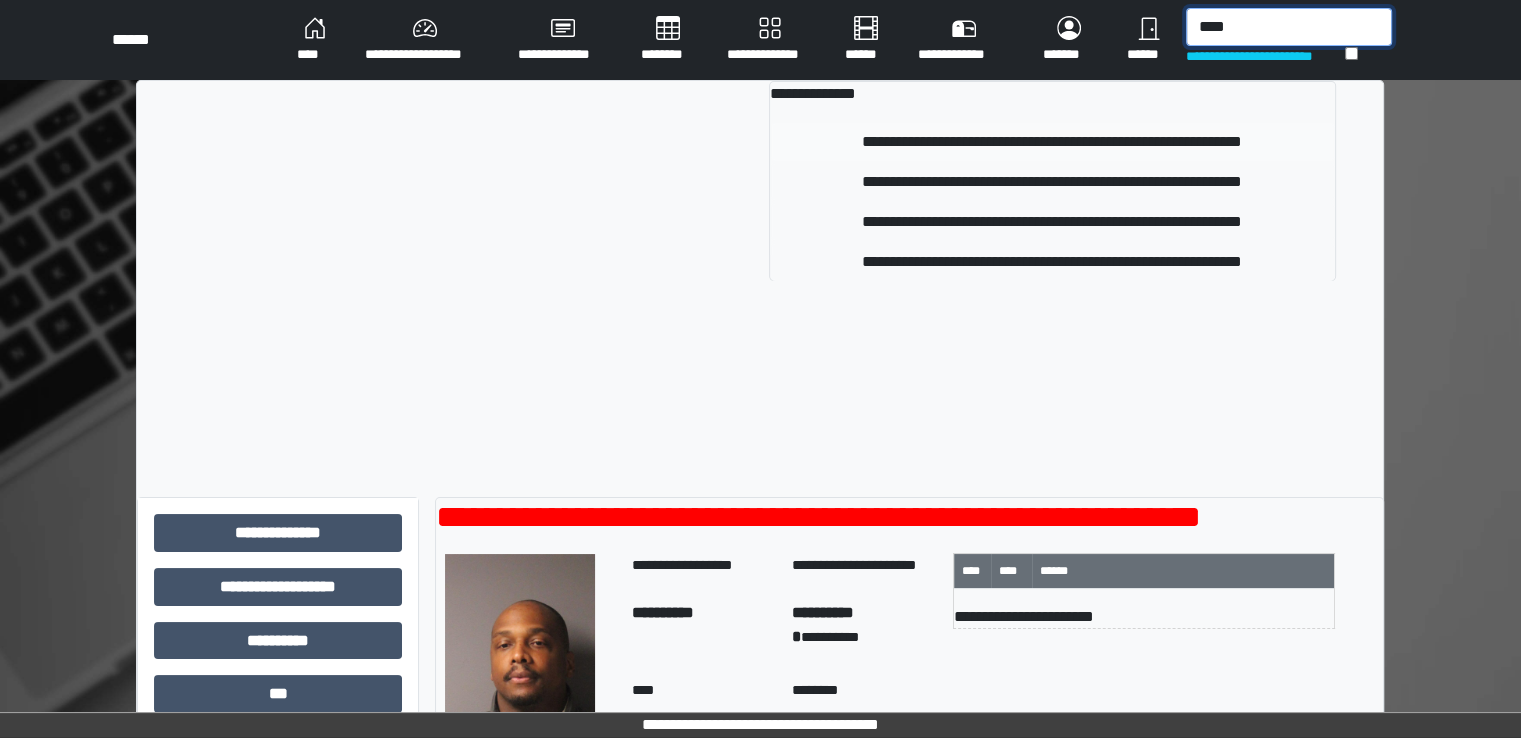 type on "****" 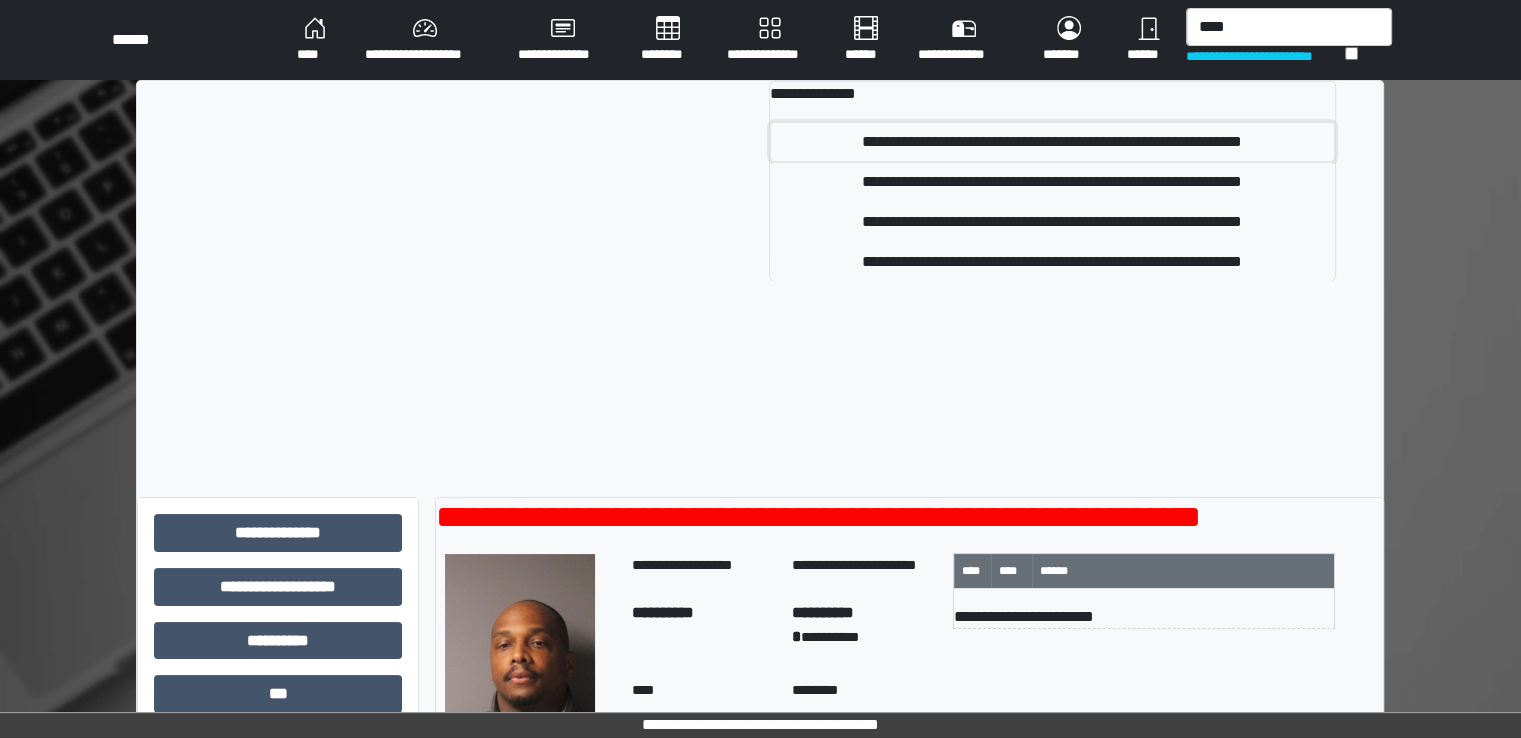 click on "**********" at bounding box center (1052, 142) 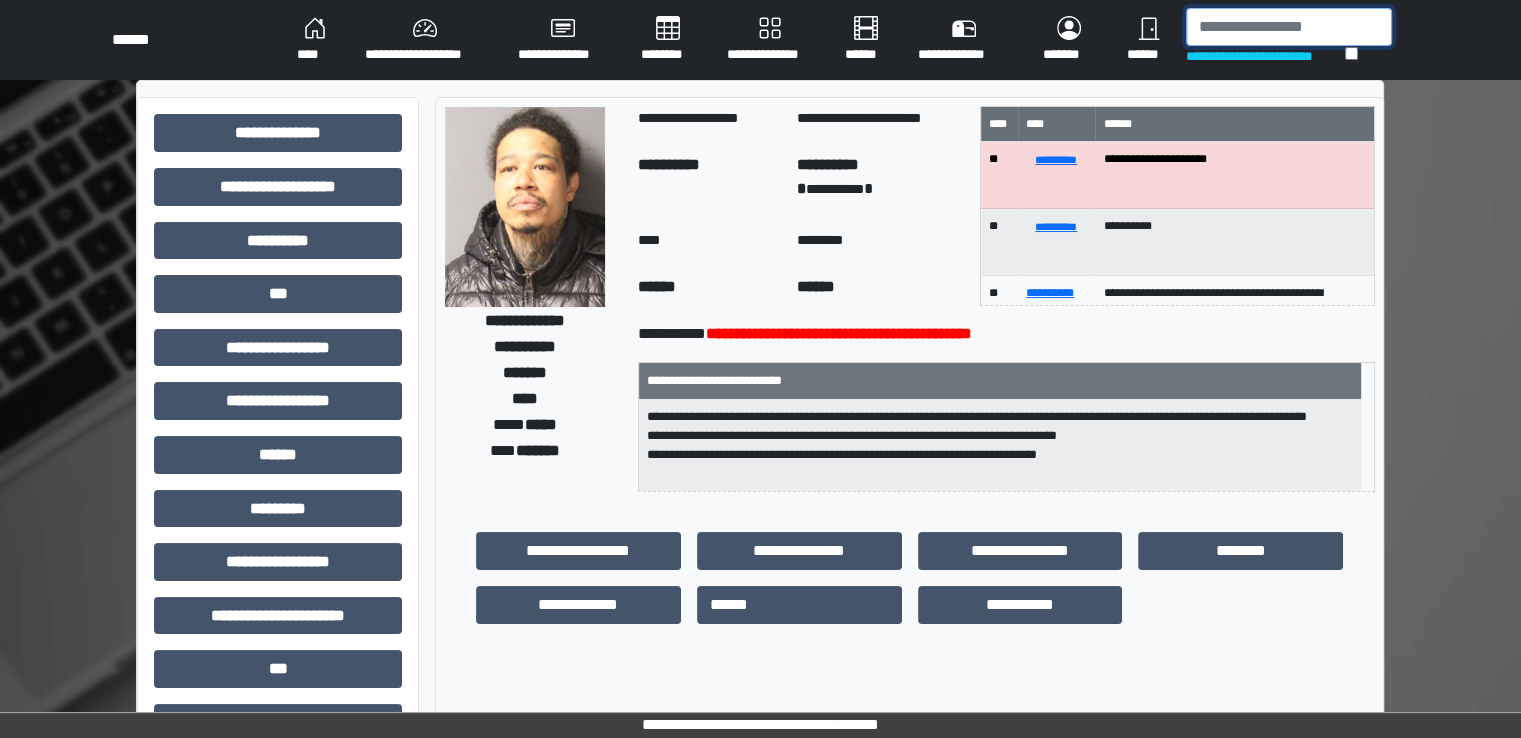 click at bounding box center [1289, 27] 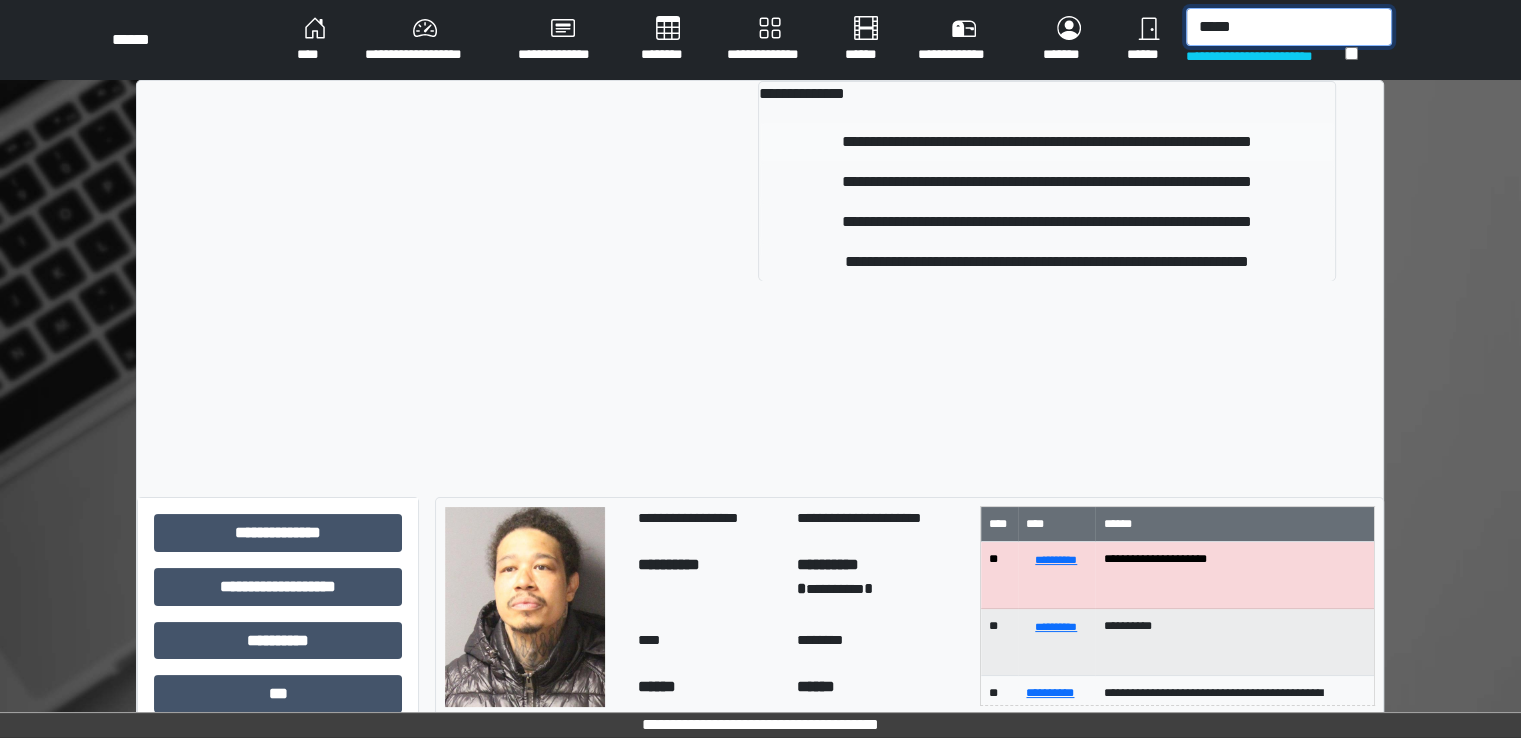 type on "*****" 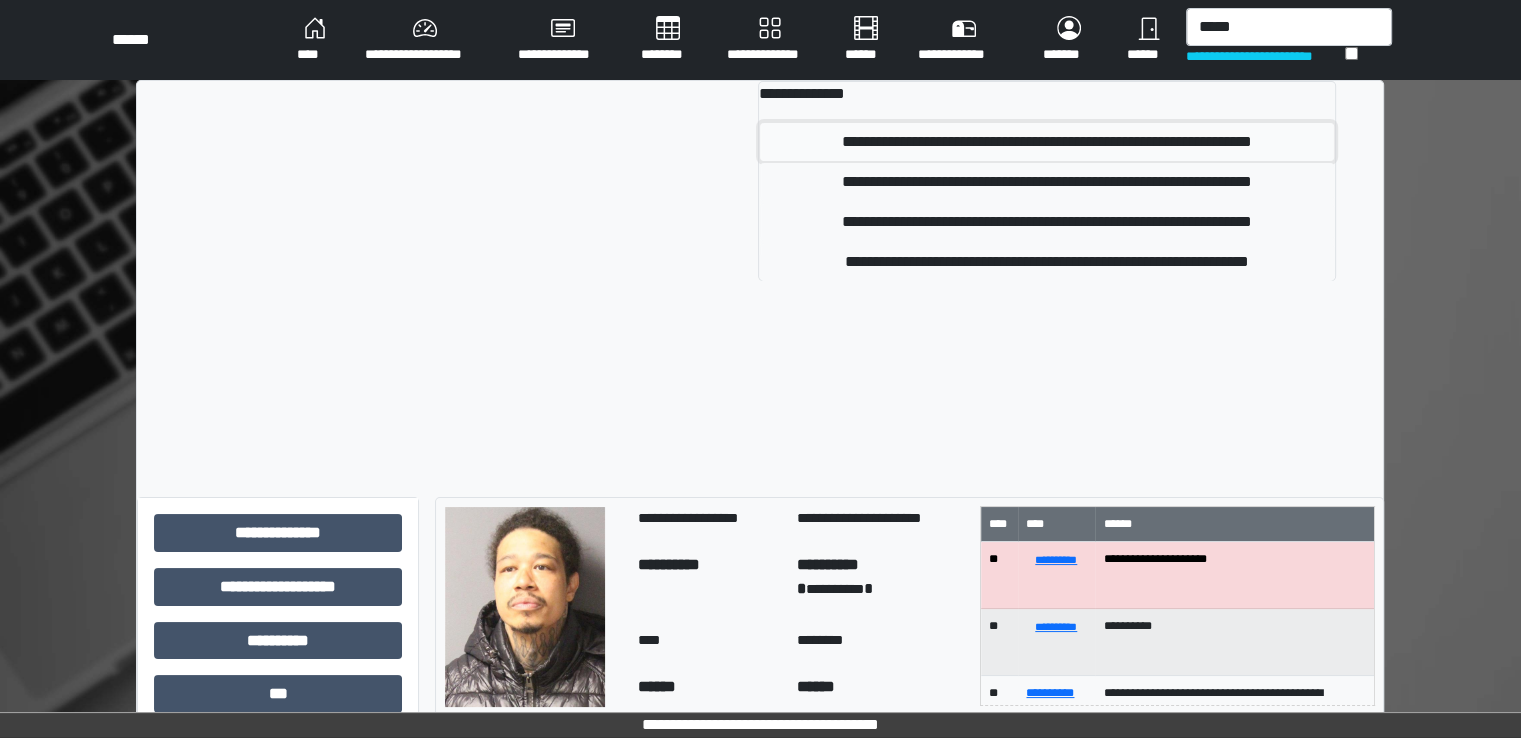 click on "**********" at bounding box center (1047, 142) 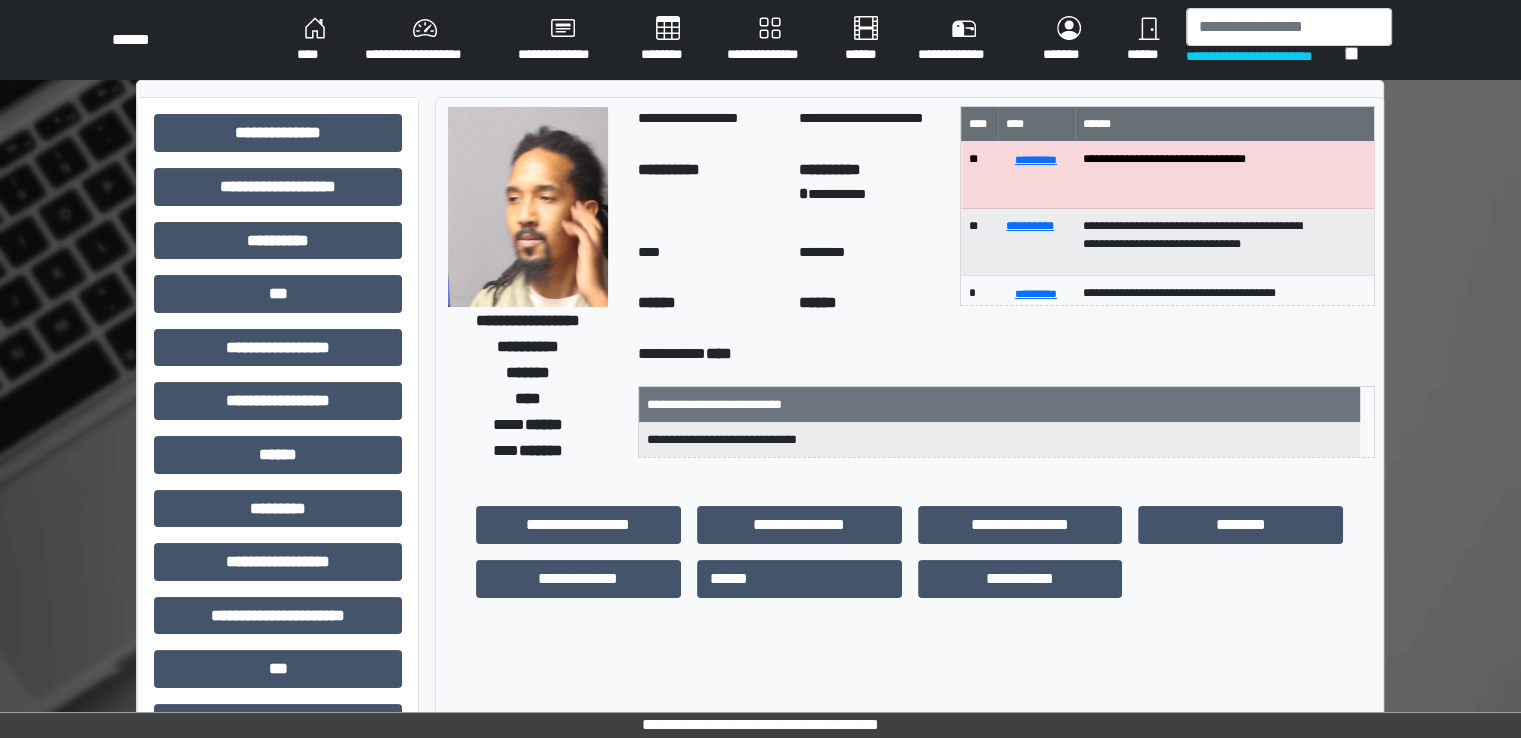 click on "**********" at bounding box center (760, 40) 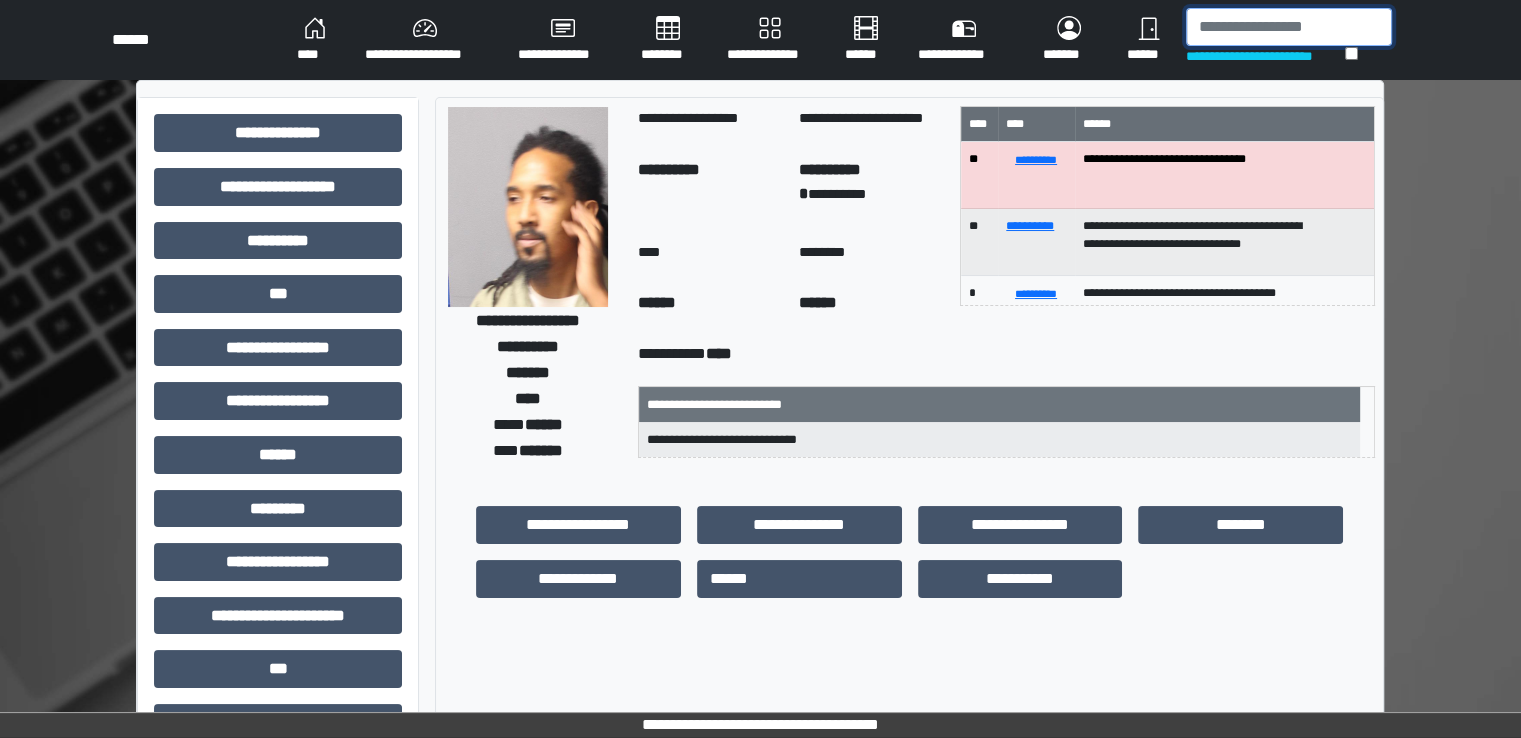 click at bounding box center (1289, 27) 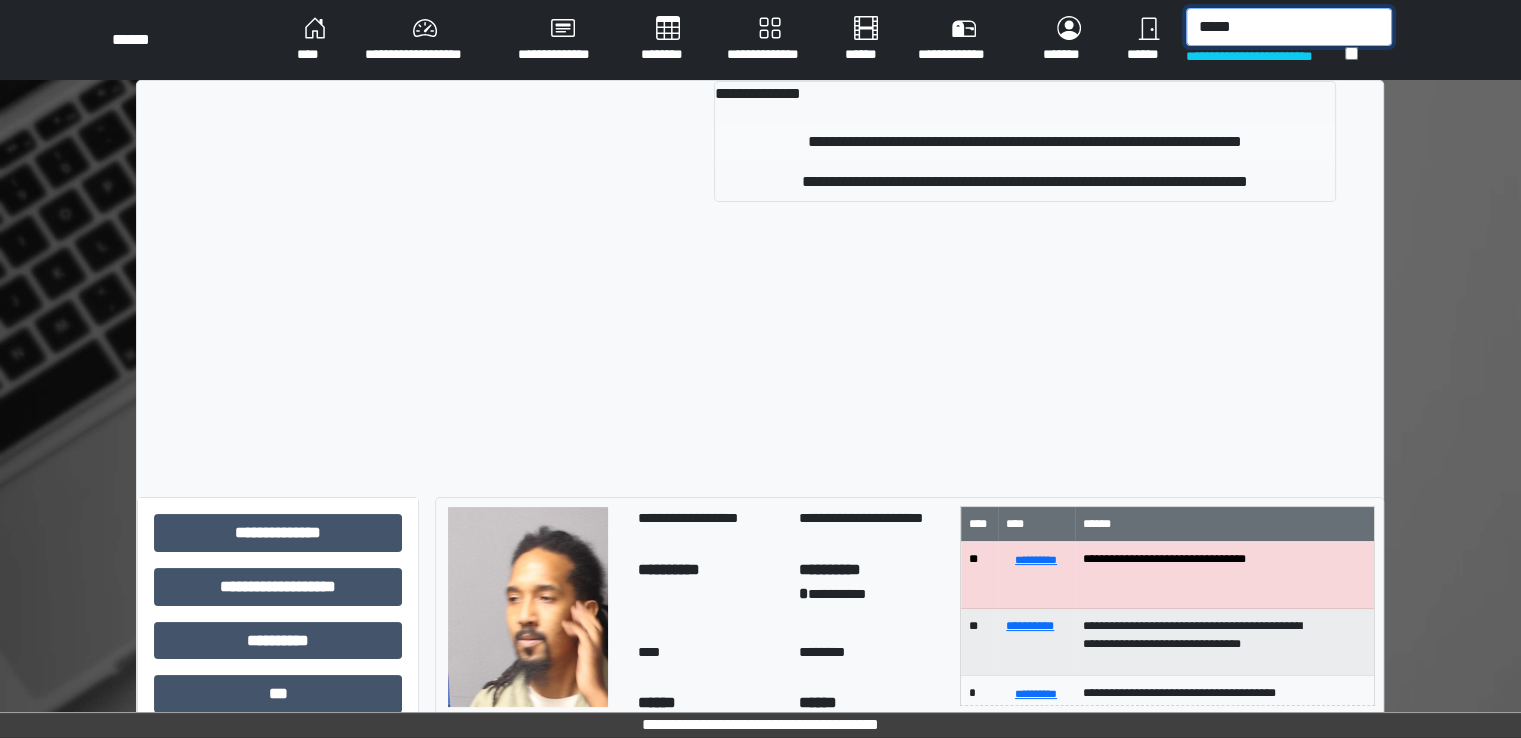 type on "*****" 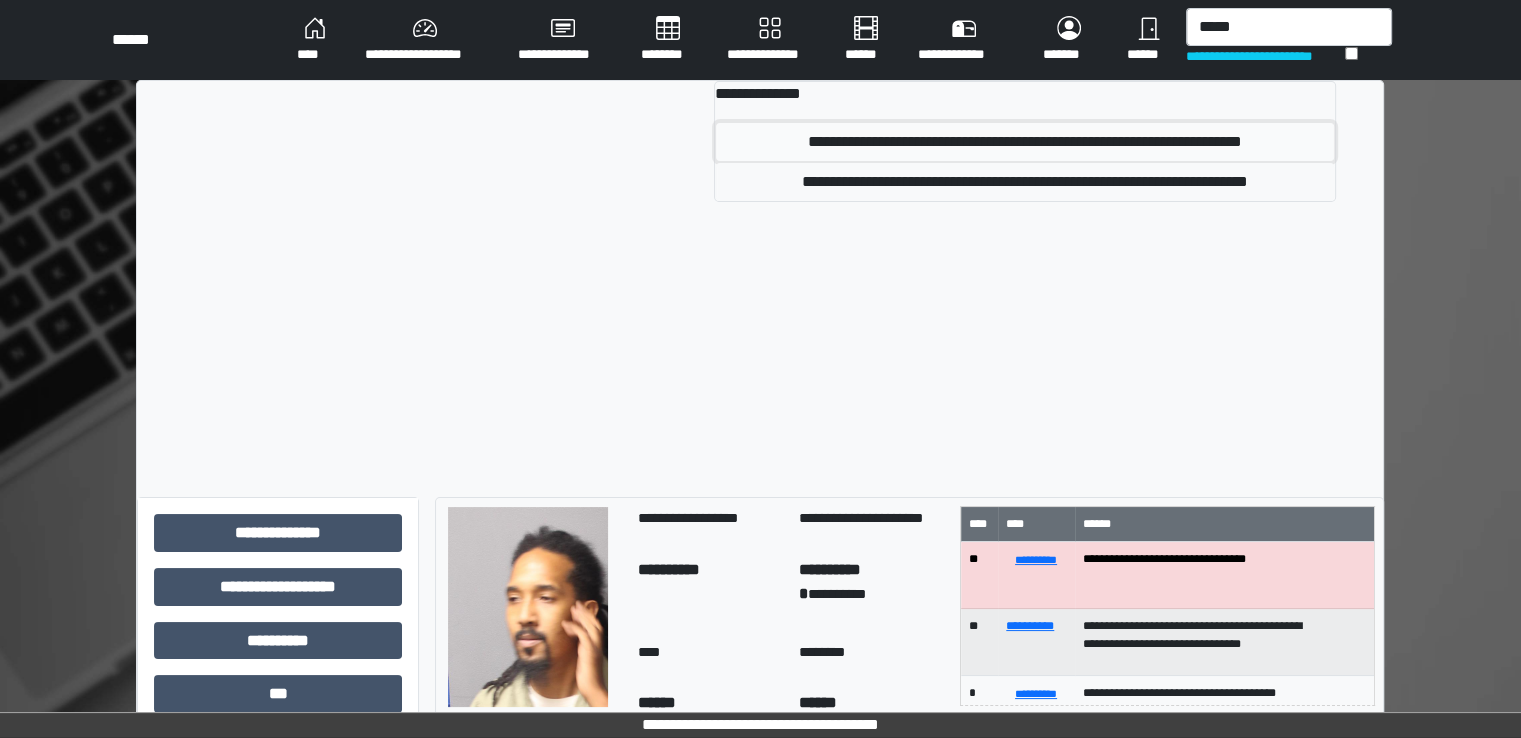 click on "**********" at bounding box center [1025, 142] 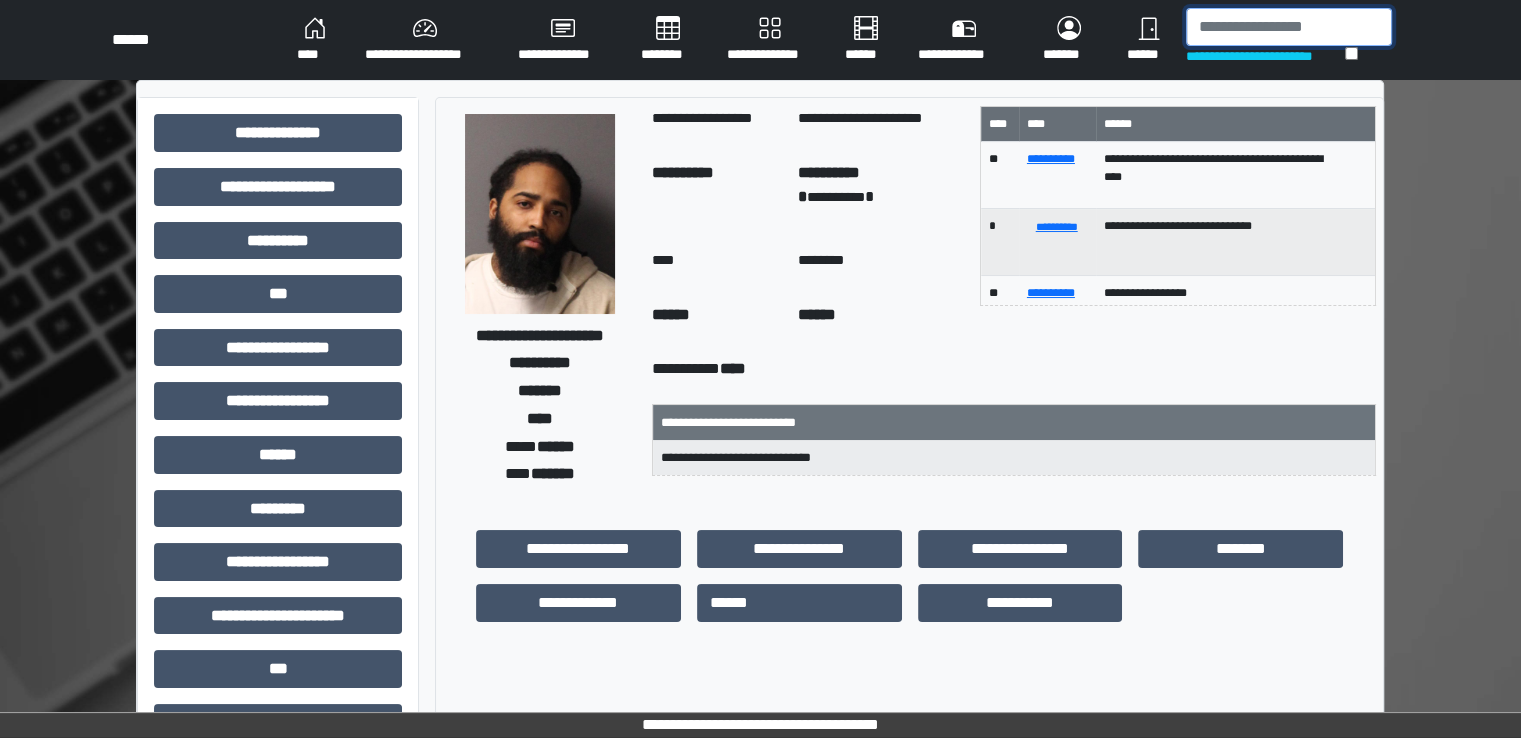 click at bounding box center (1289, 27) 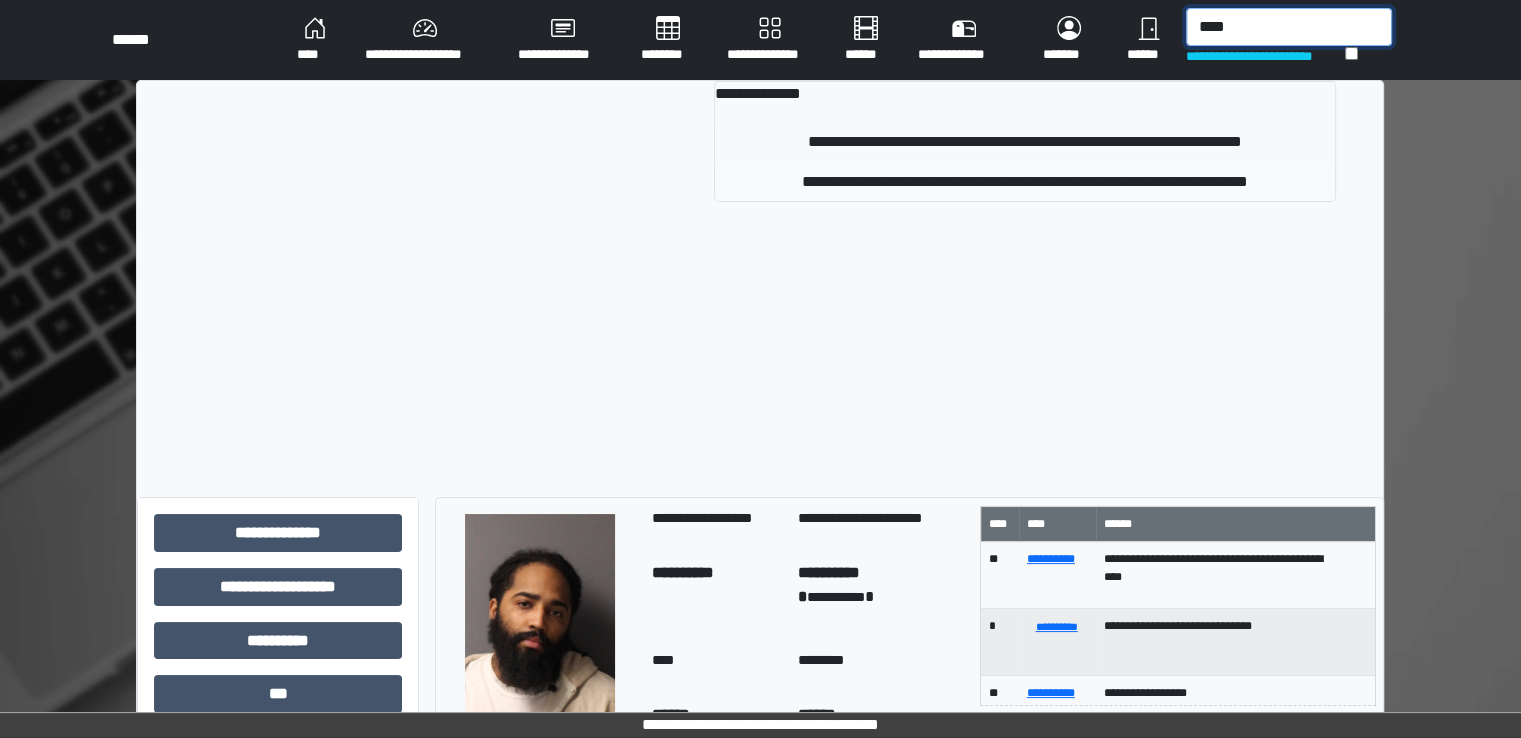 type on "****" 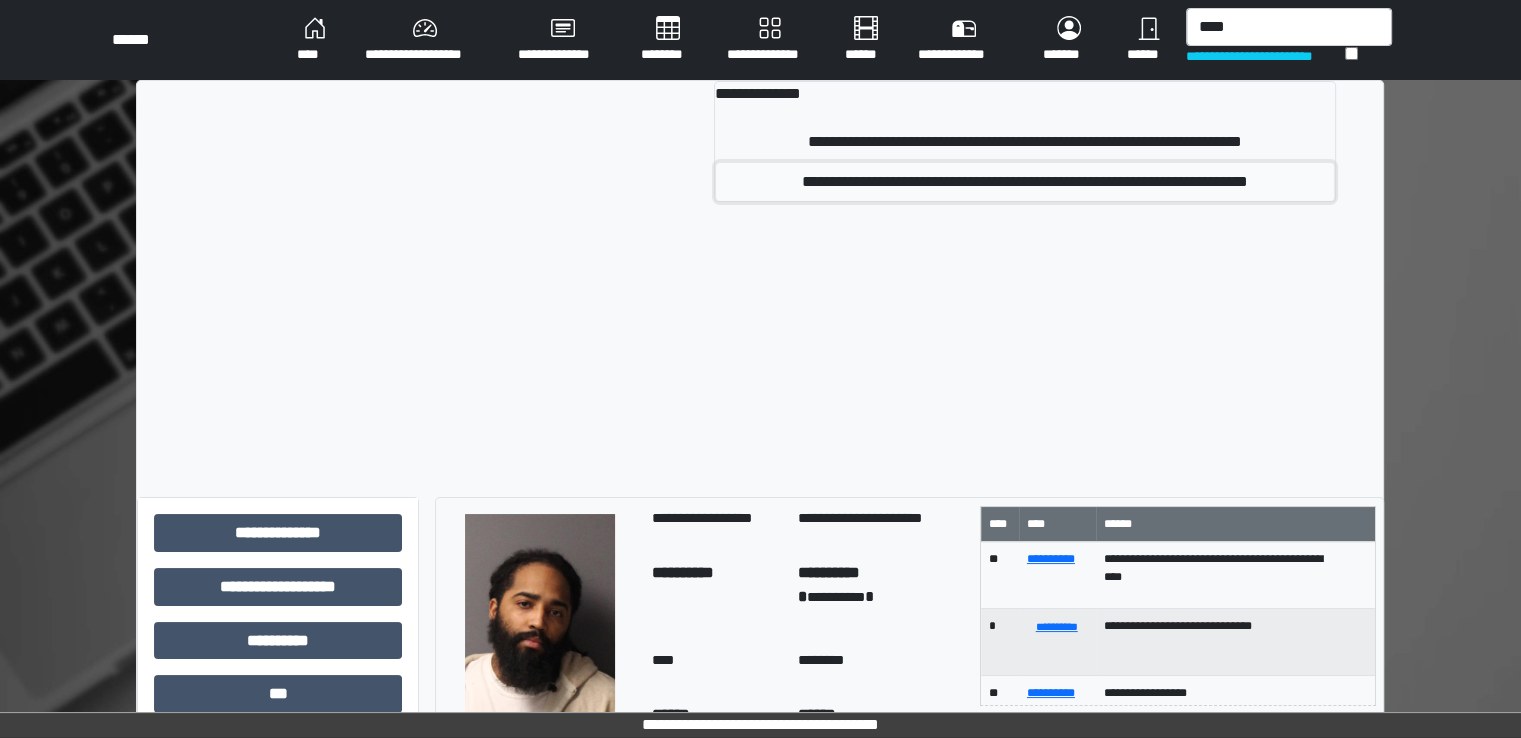click on "**********" at bounding box center [1025, 182] 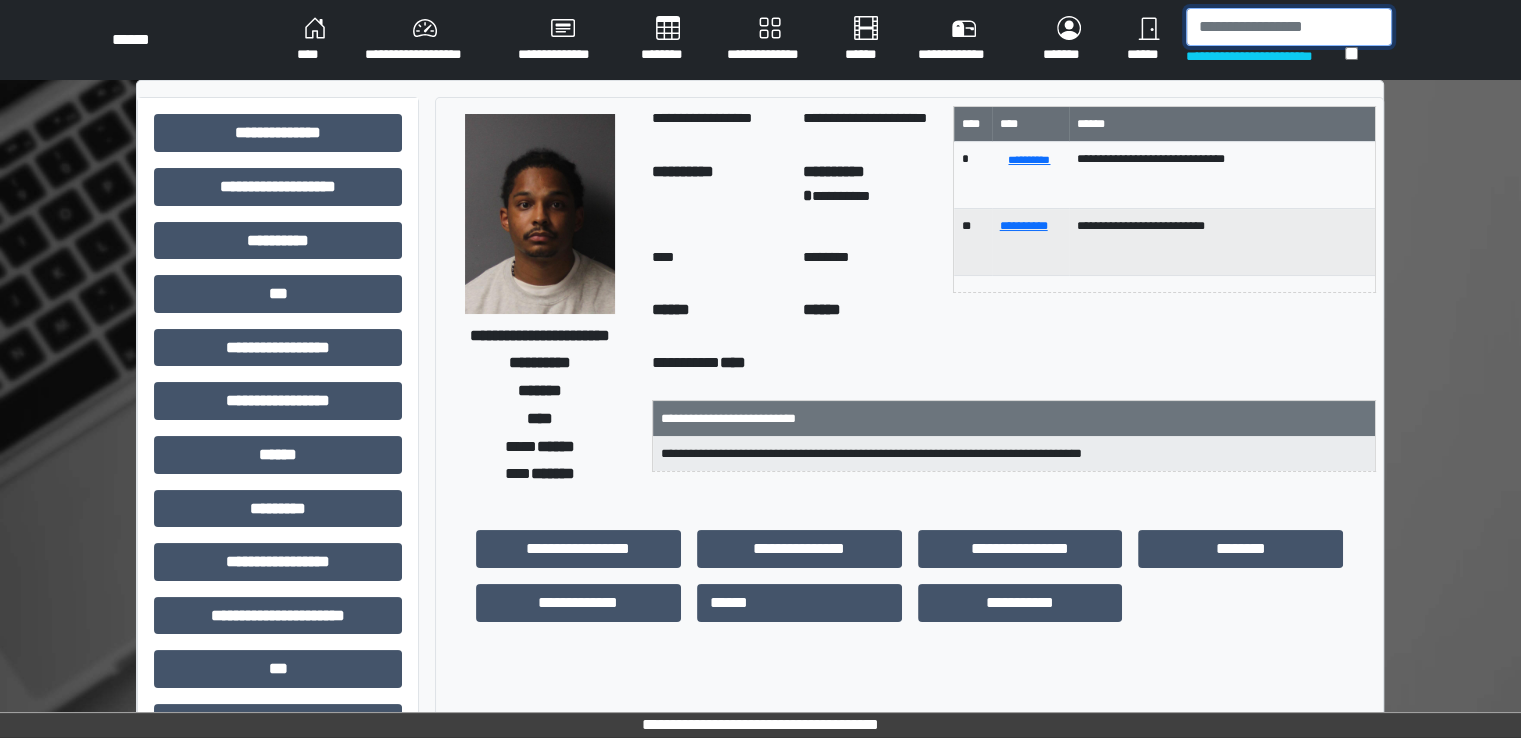click at bounding box center [1289, 27] 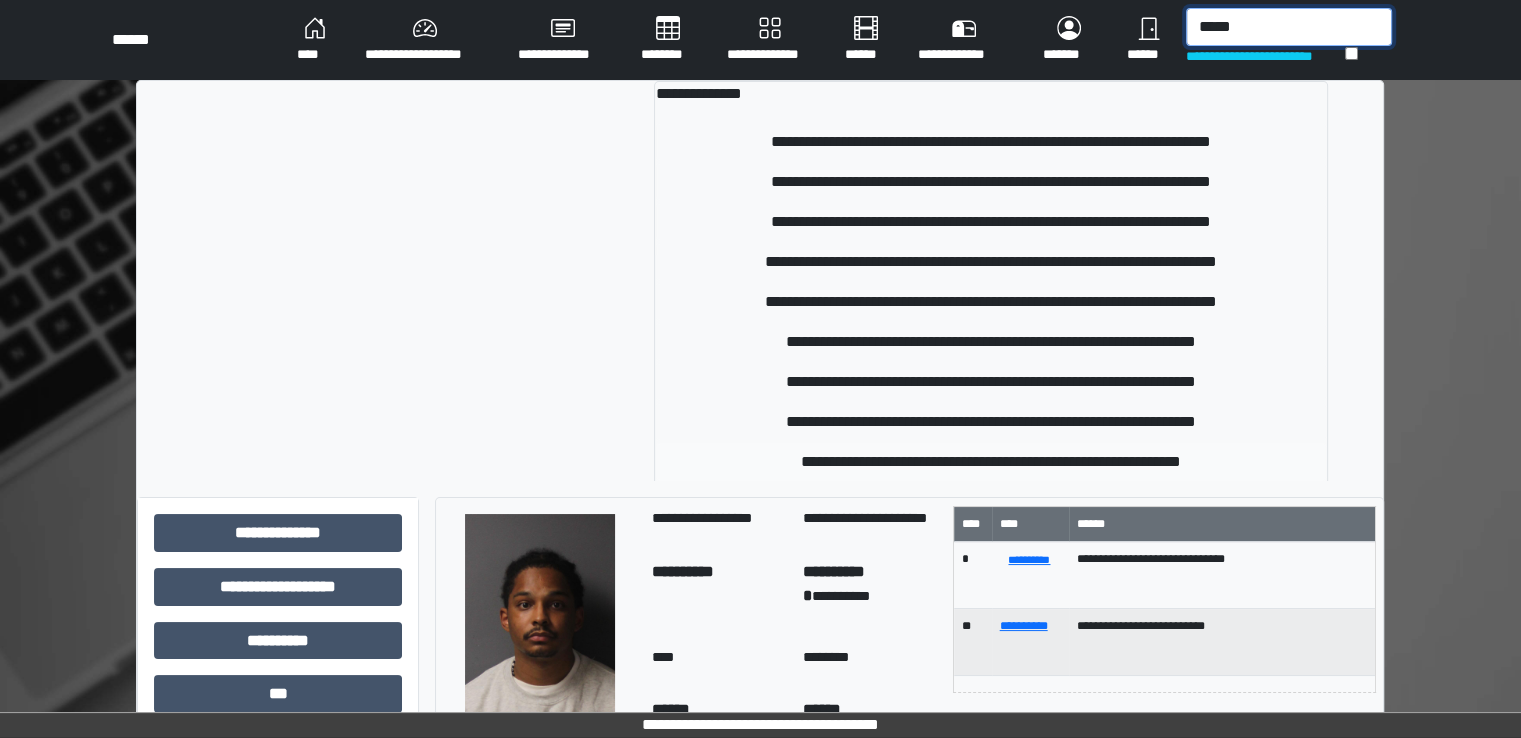 type on "*****" 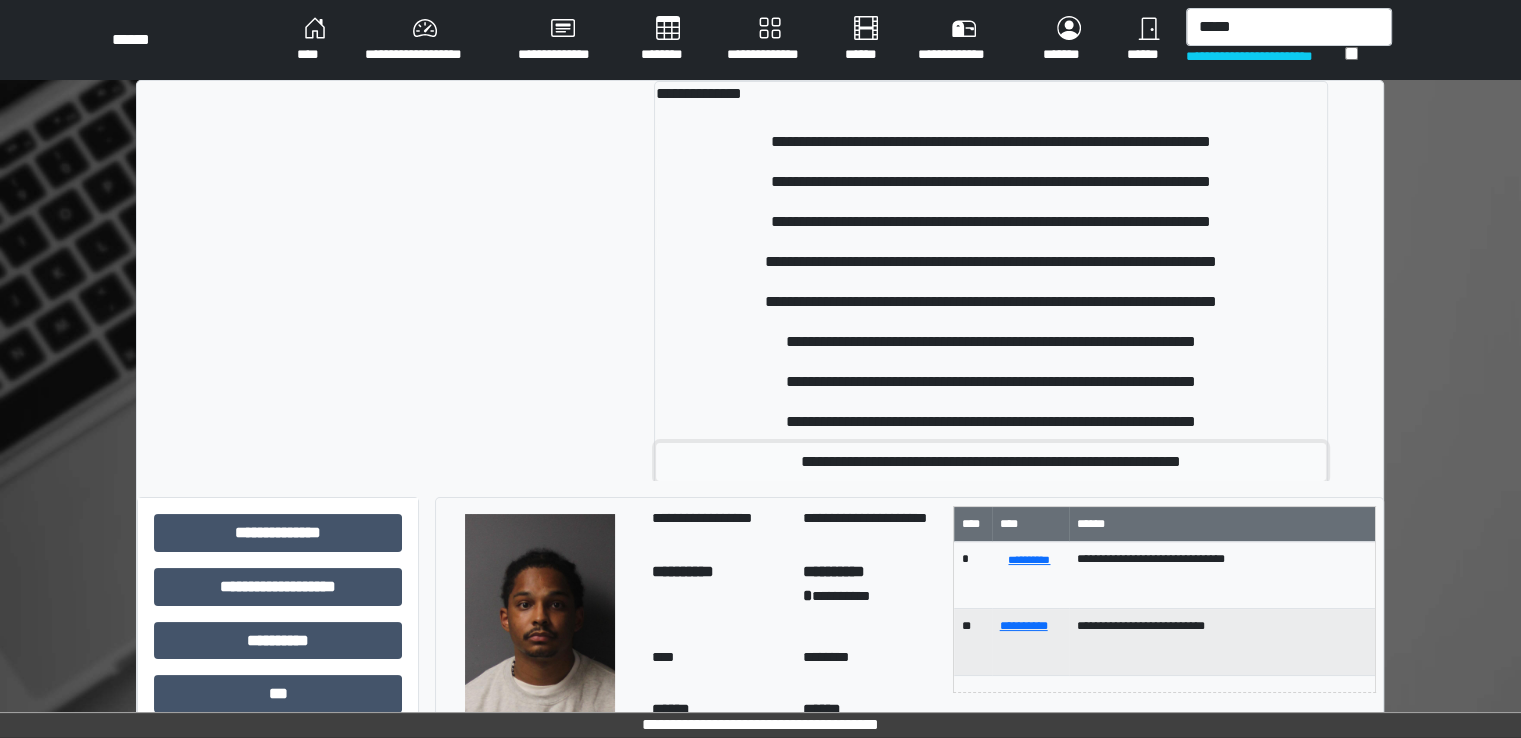 click on "**********" at bounding box center (991, 462) 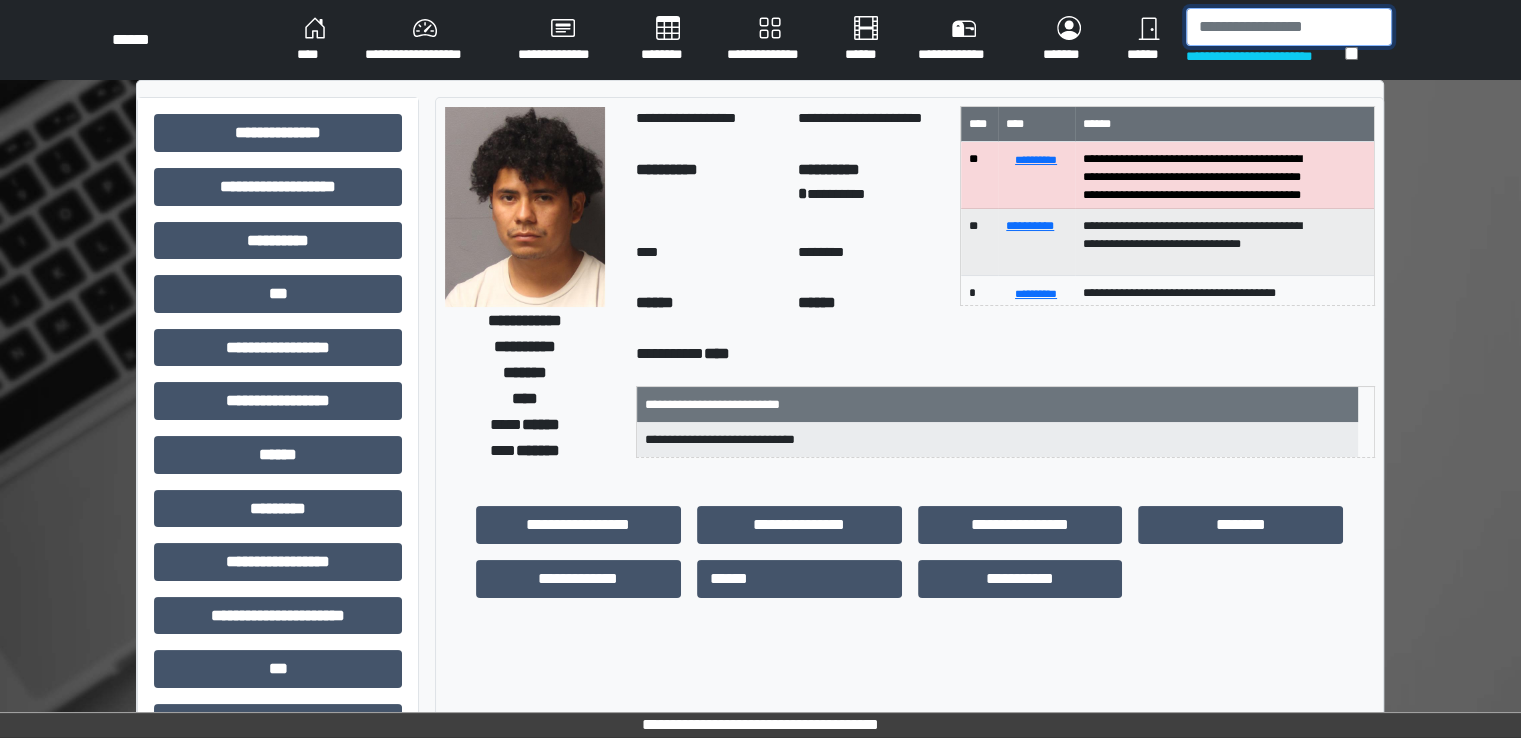 click at bounding box center (1289, 27) 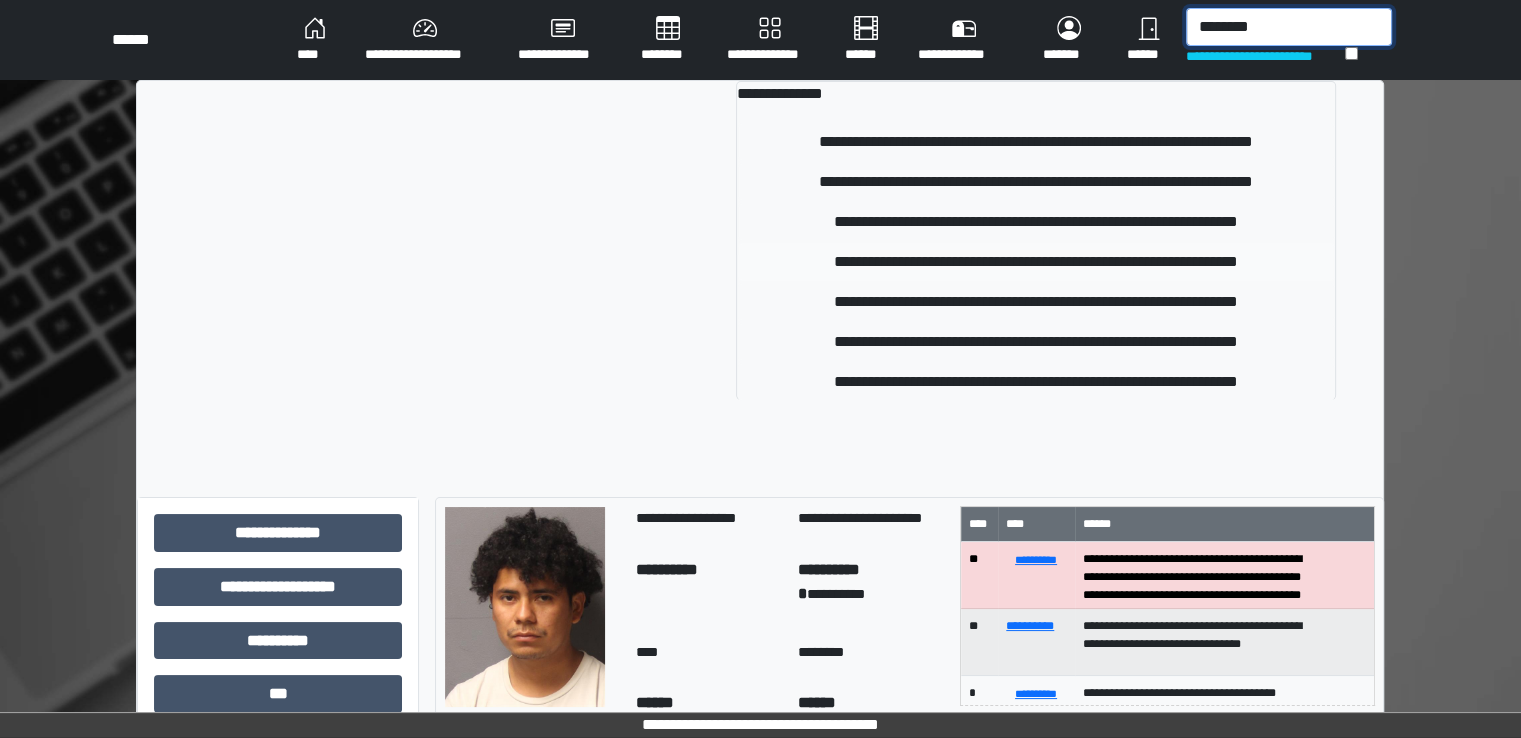type on "********" 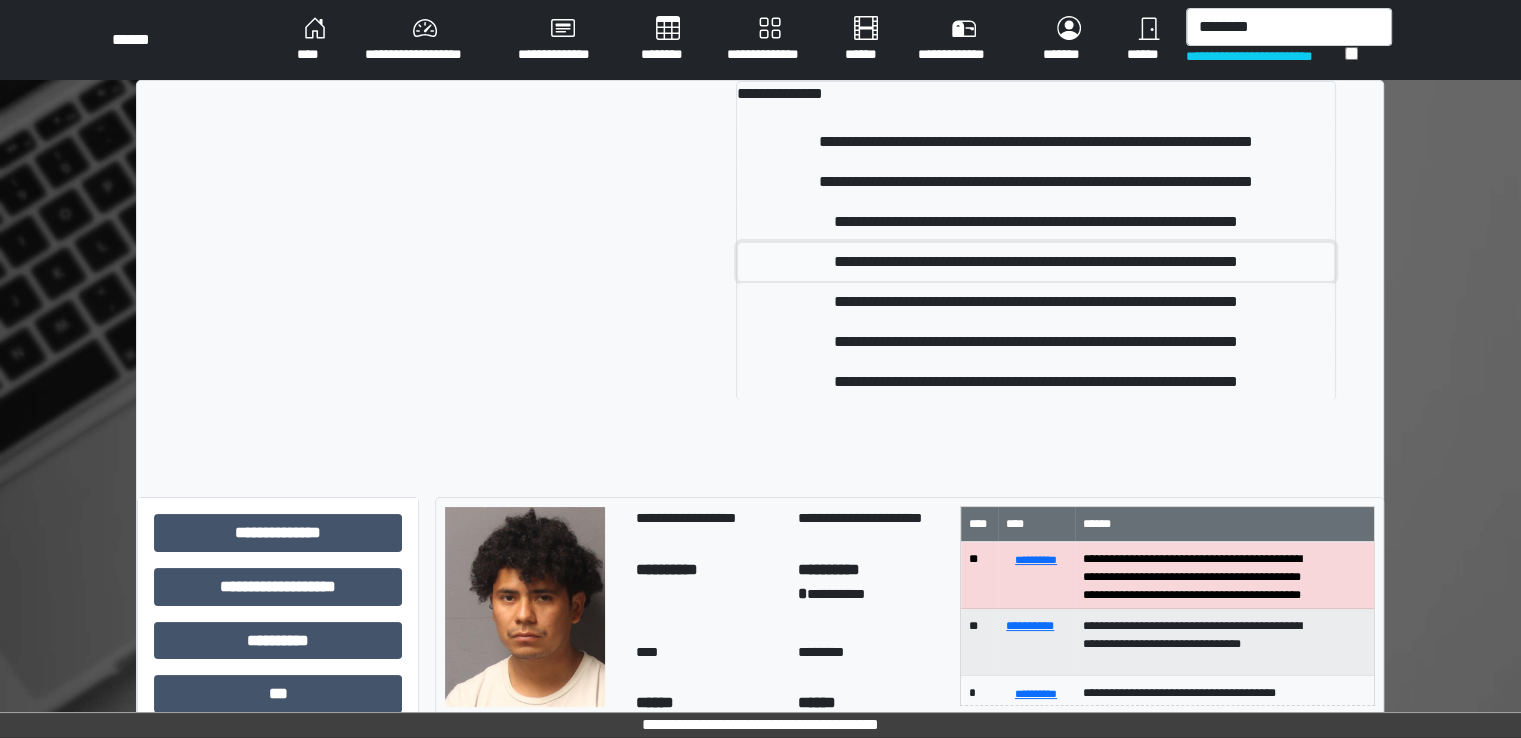 click on "**********" at bounding box center [1036, 262] 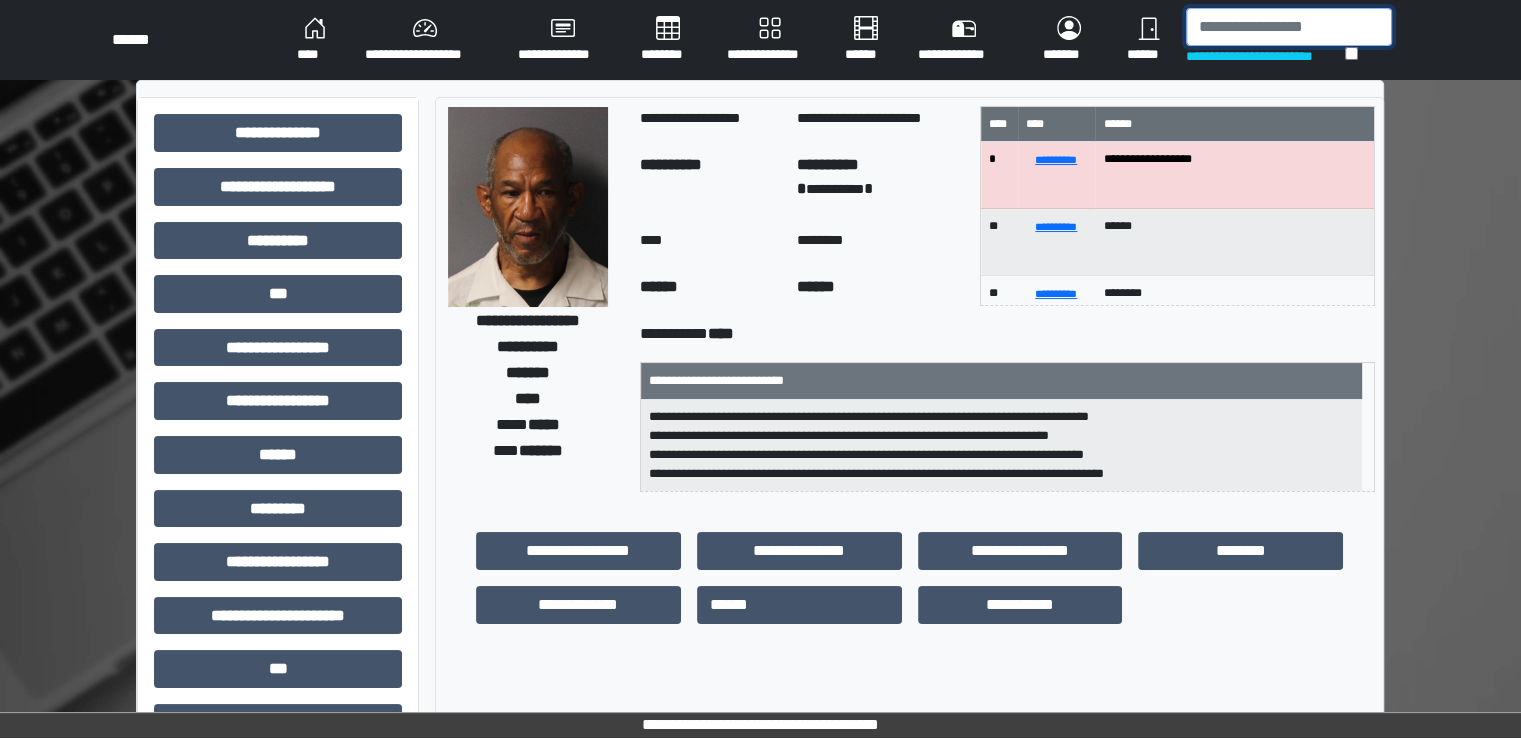 click at bounding box center [1289, 27] 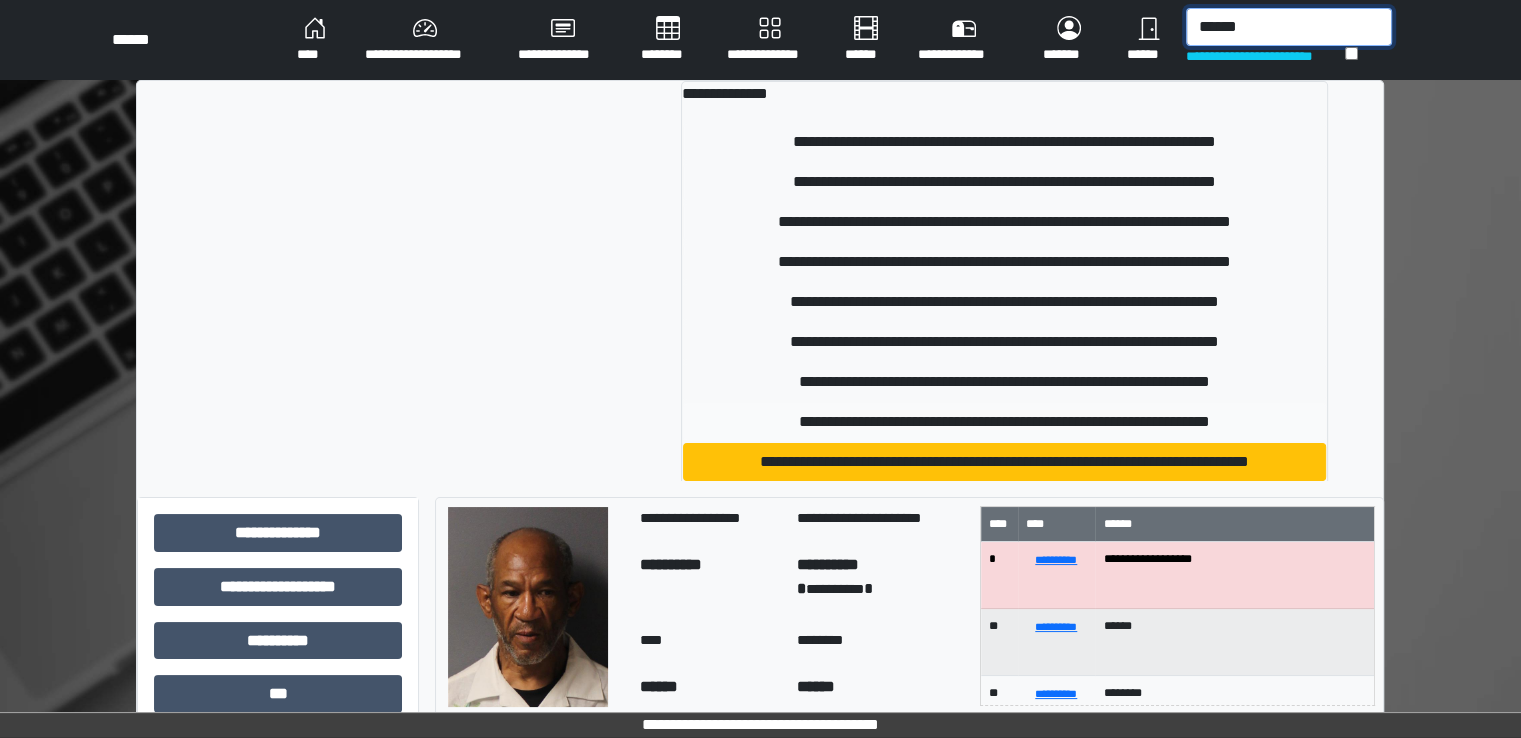 type on "******" 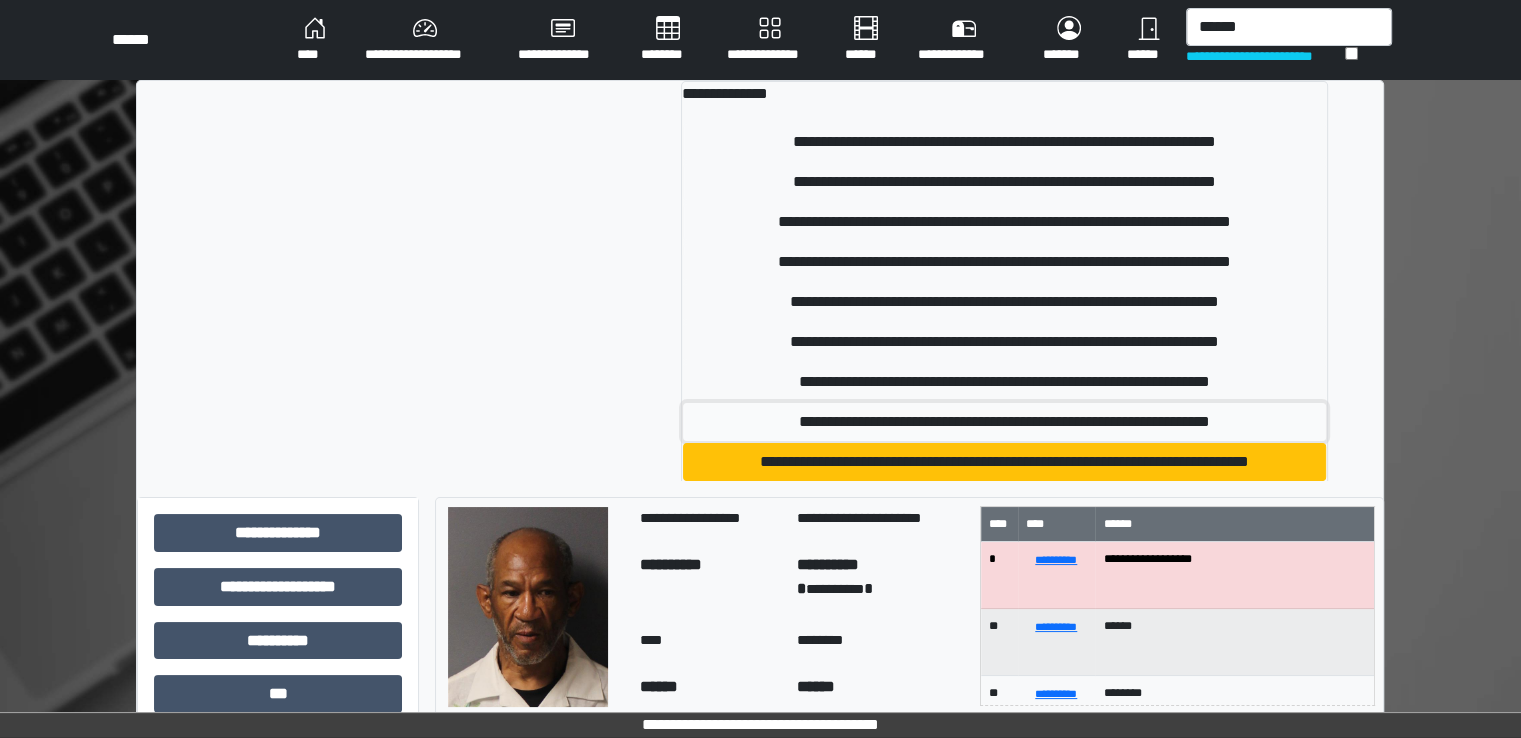 click on "**********" at bounding box center [1005, 422] 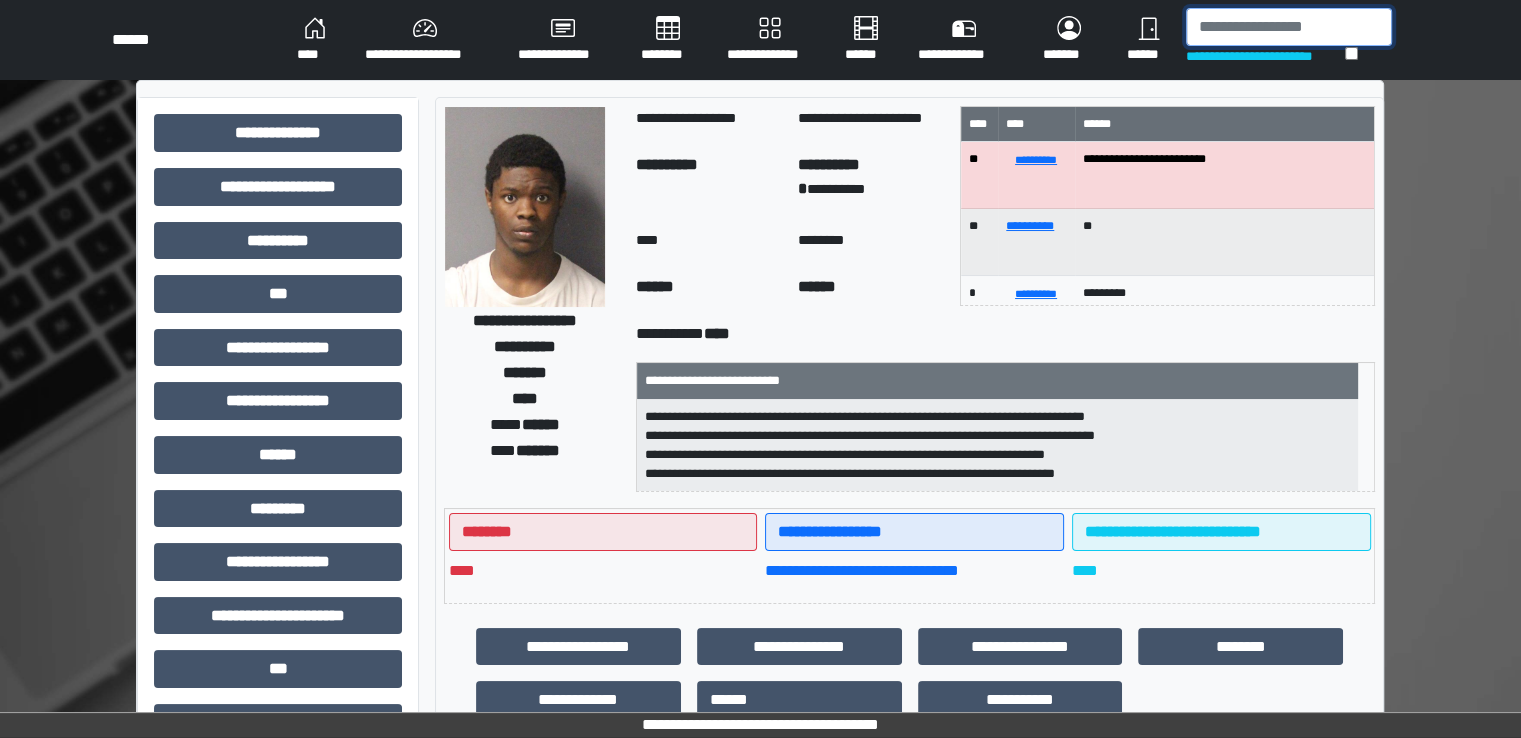 click at bounding box center [1289, 27] 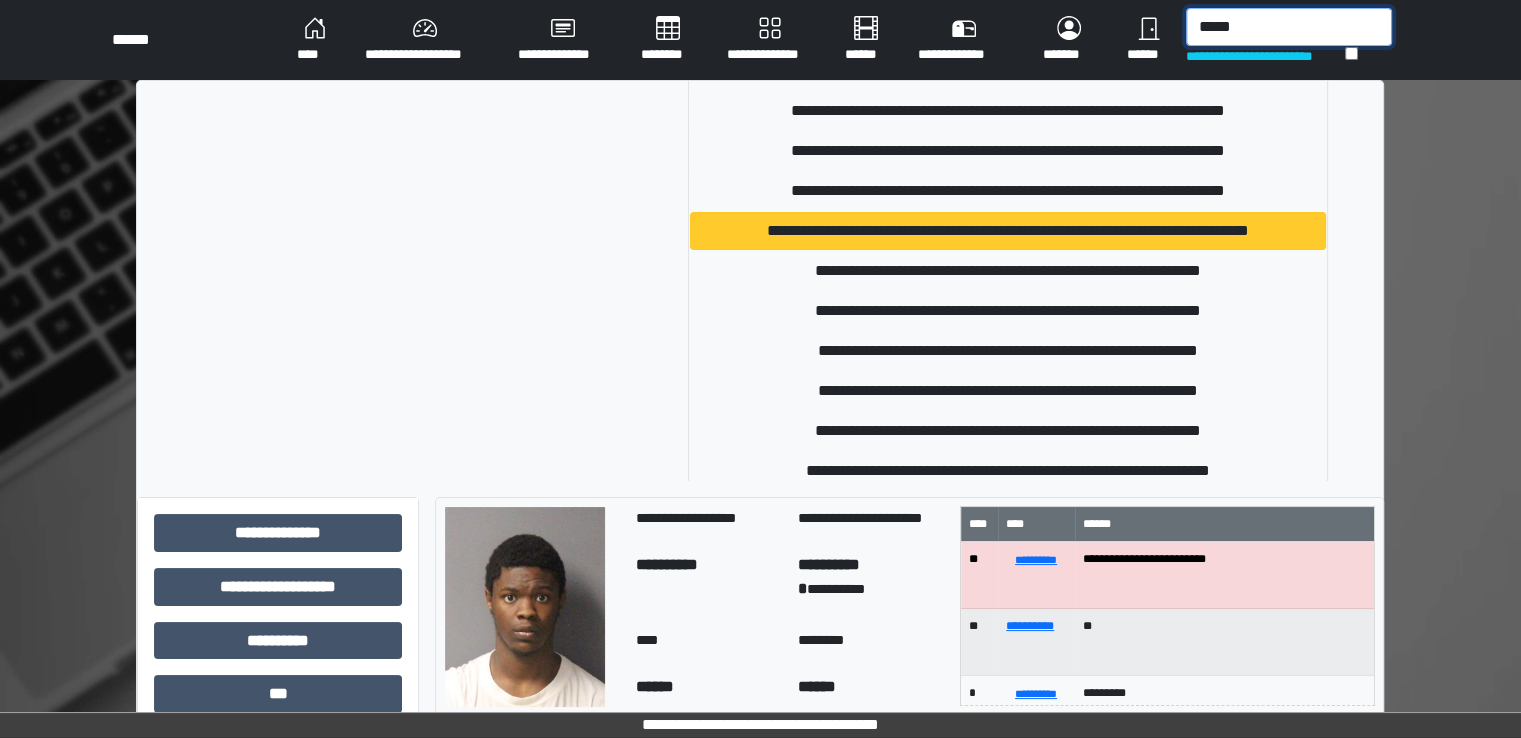 scroll, scrollTop: 200, scrollLeft: 0, axis: vertical 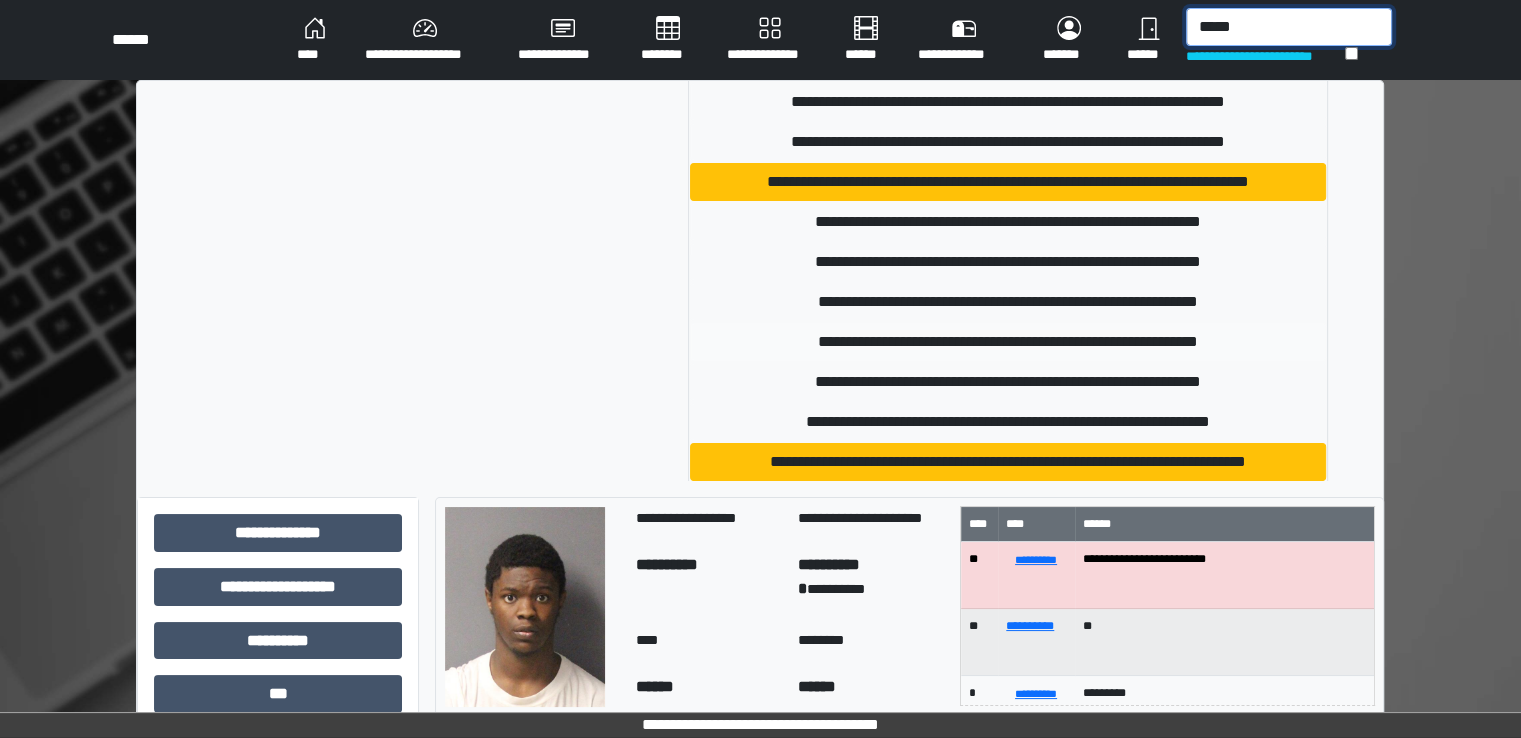 type on "*****" 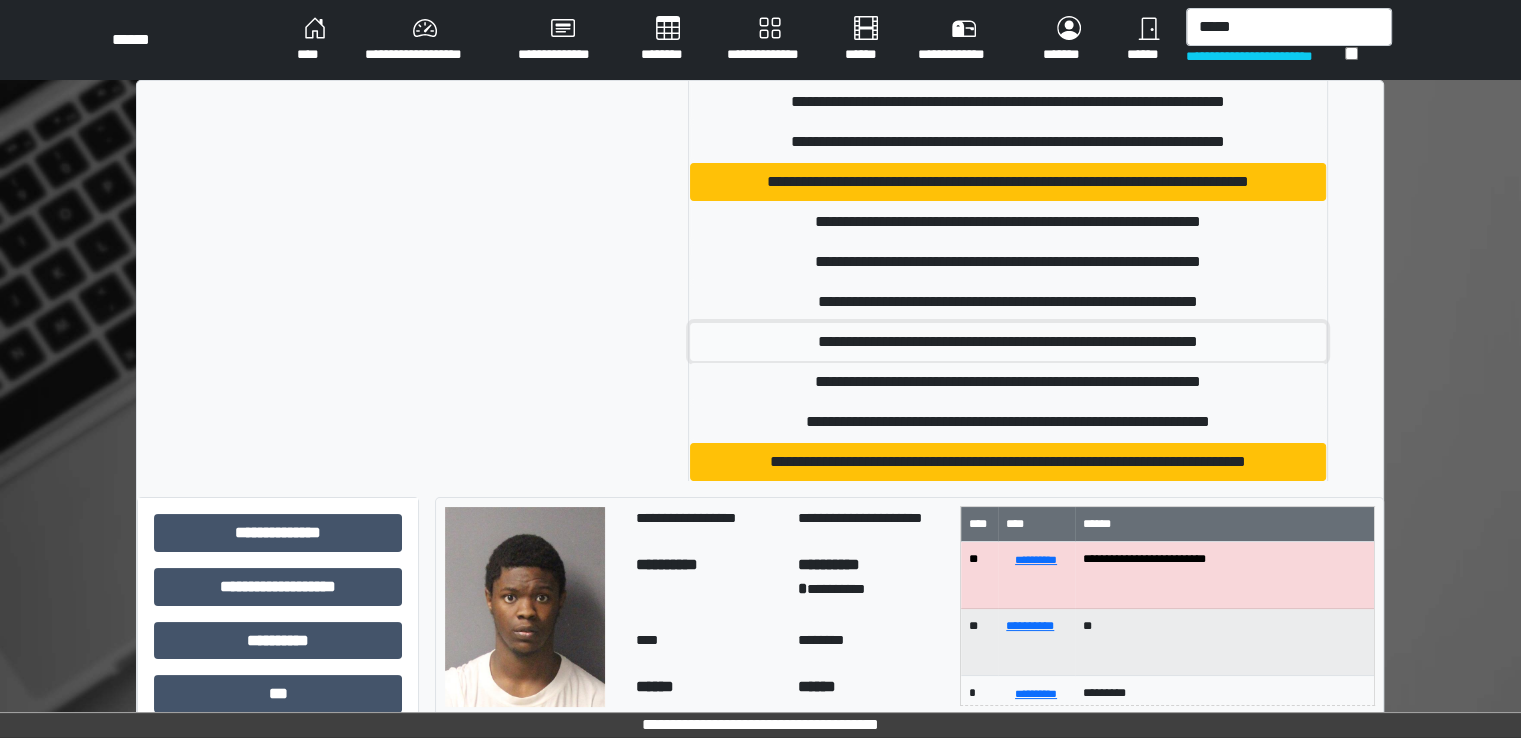 click on "**********" at bounding box center (1008, 342) 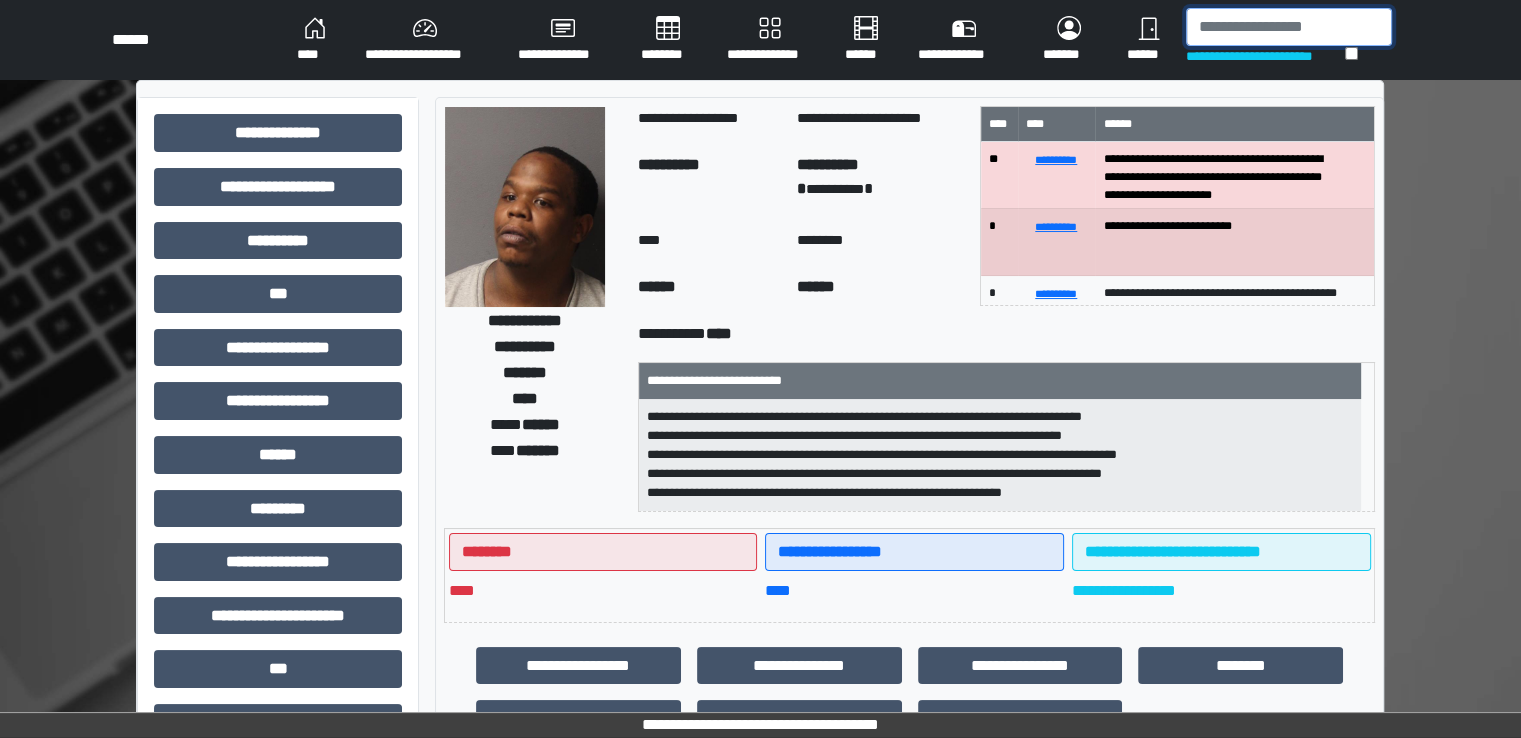 click at bounding box center [1289, 27] 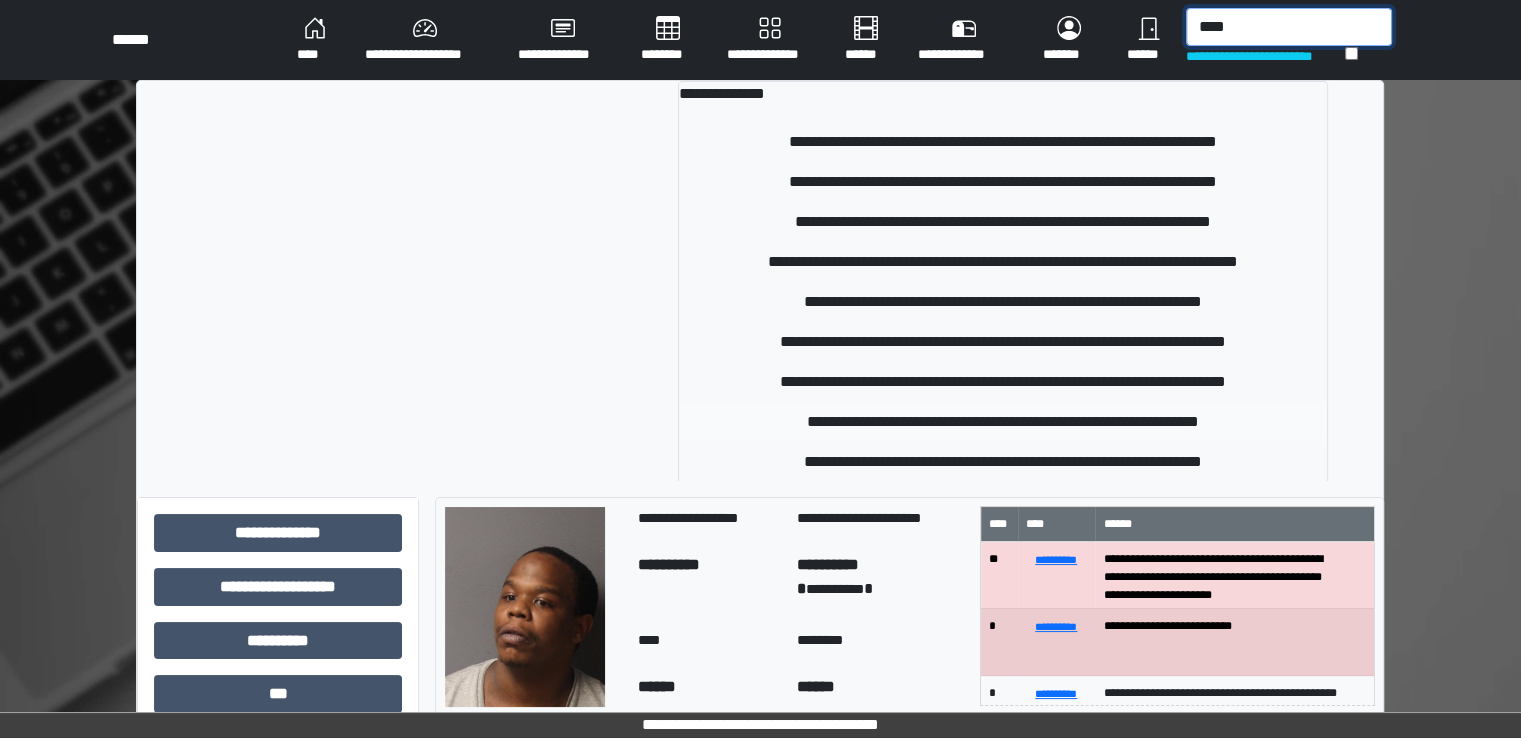 type on "****" 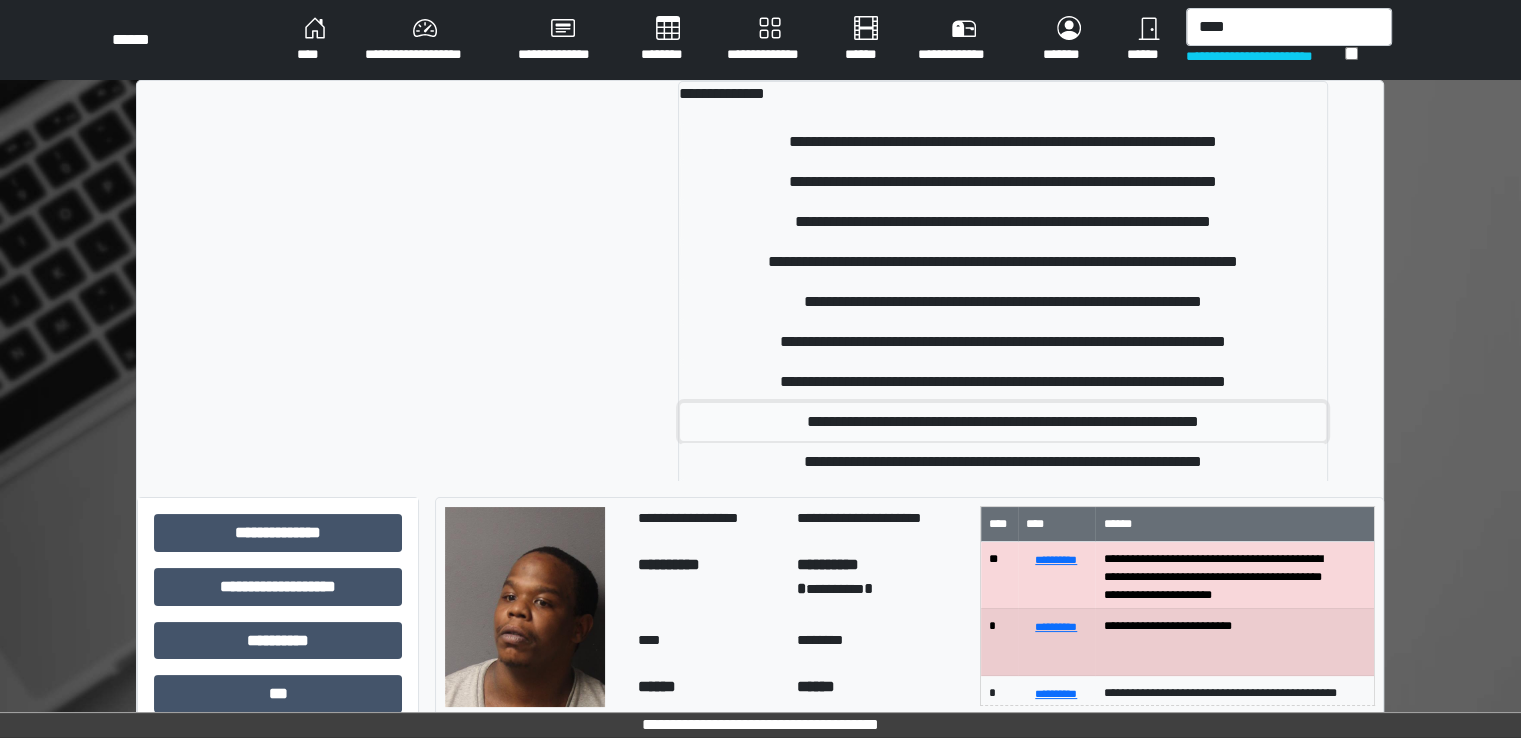 click on "**********" at bounding box center [1003, 422] 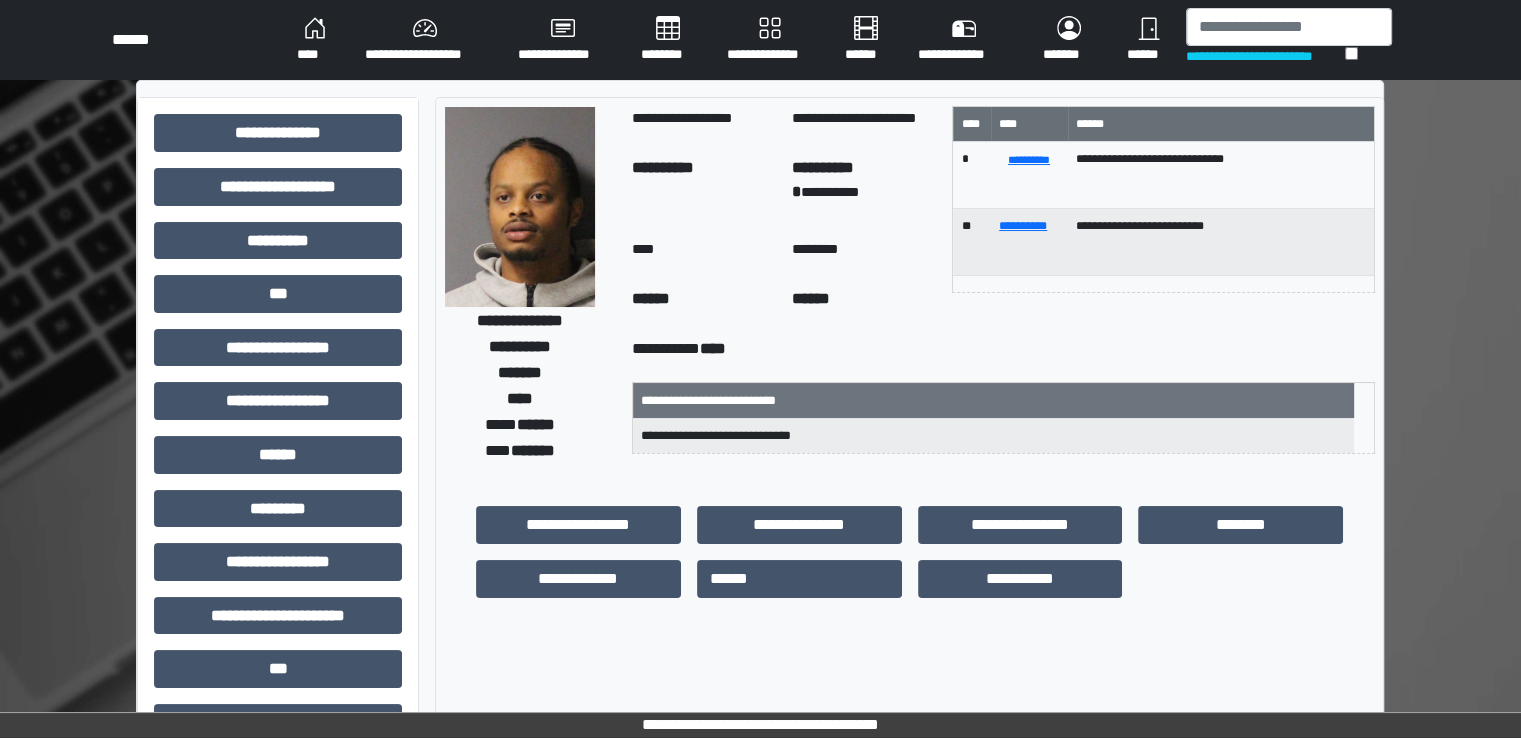 click on "********" at bounding box center [668, 40] 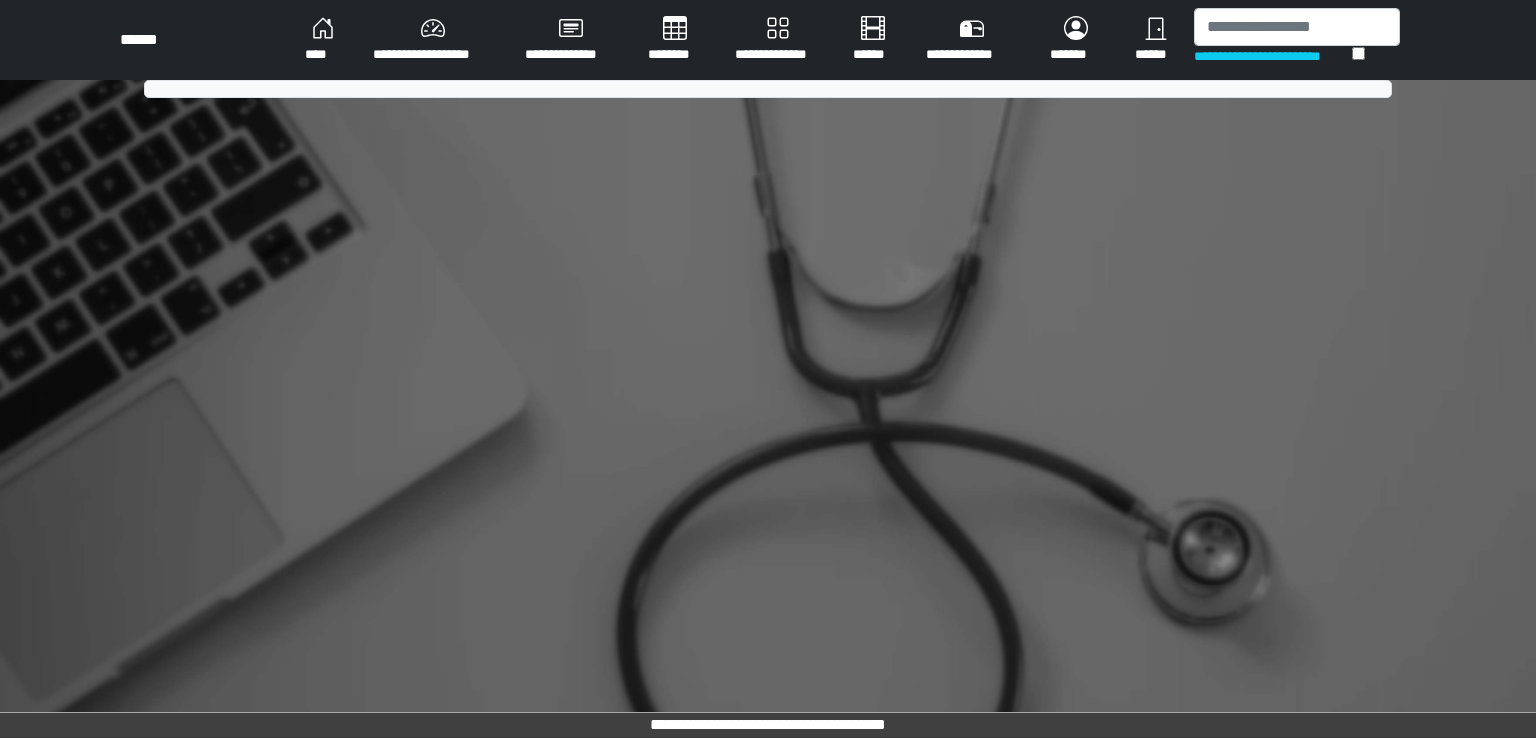click on "****" at bounding box center [323, 40] 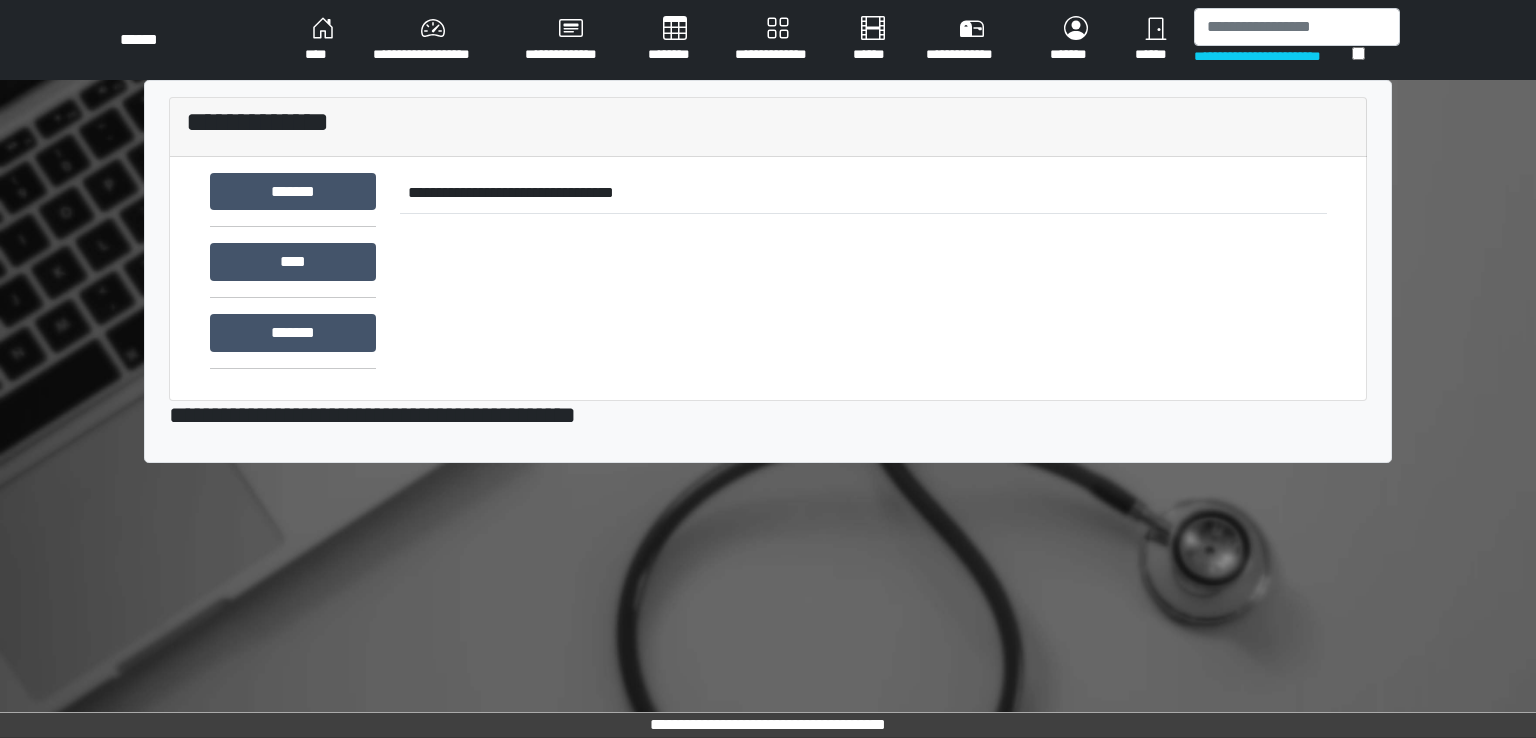 click on "********" at bounding box center [675, 40] 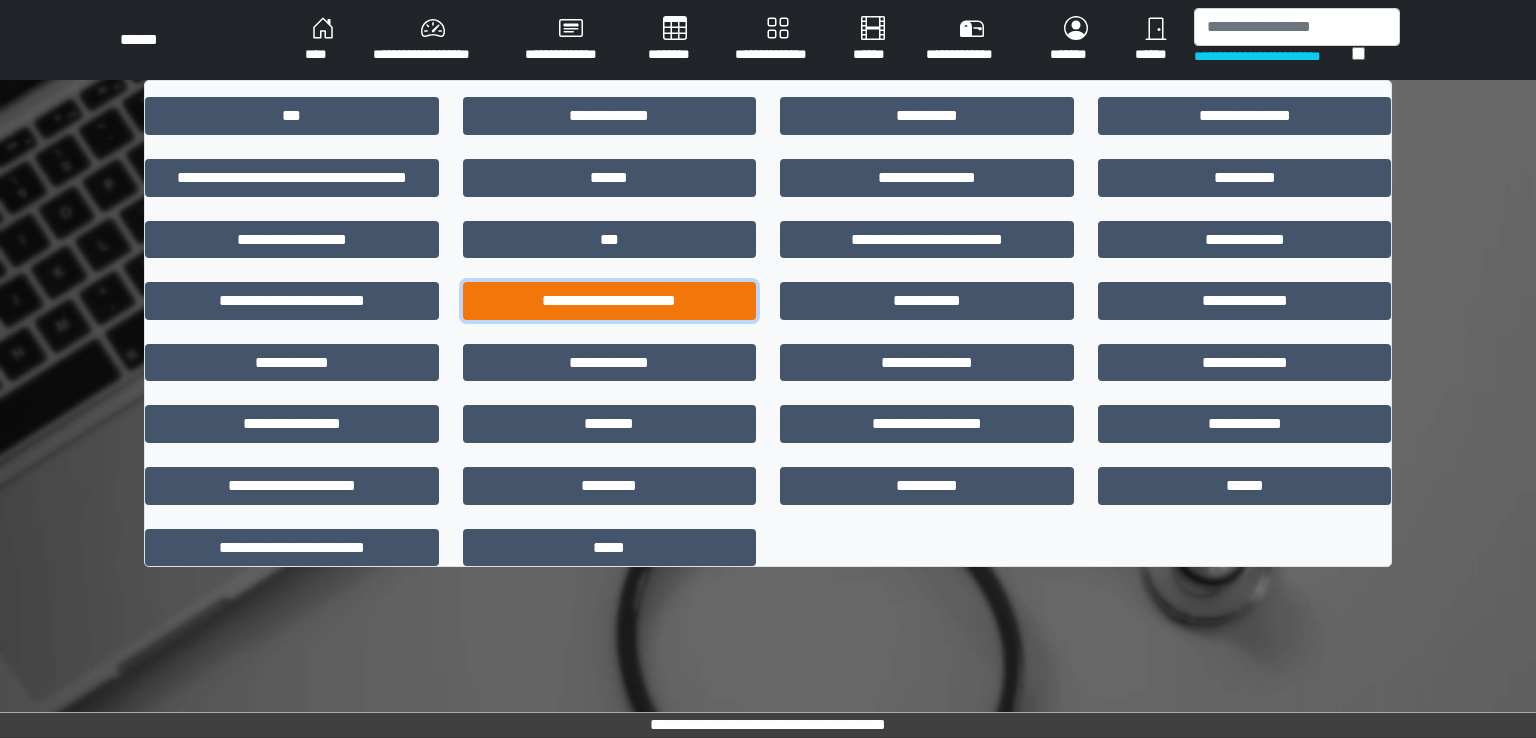 click on "**********" at bounding box center [610, 301] 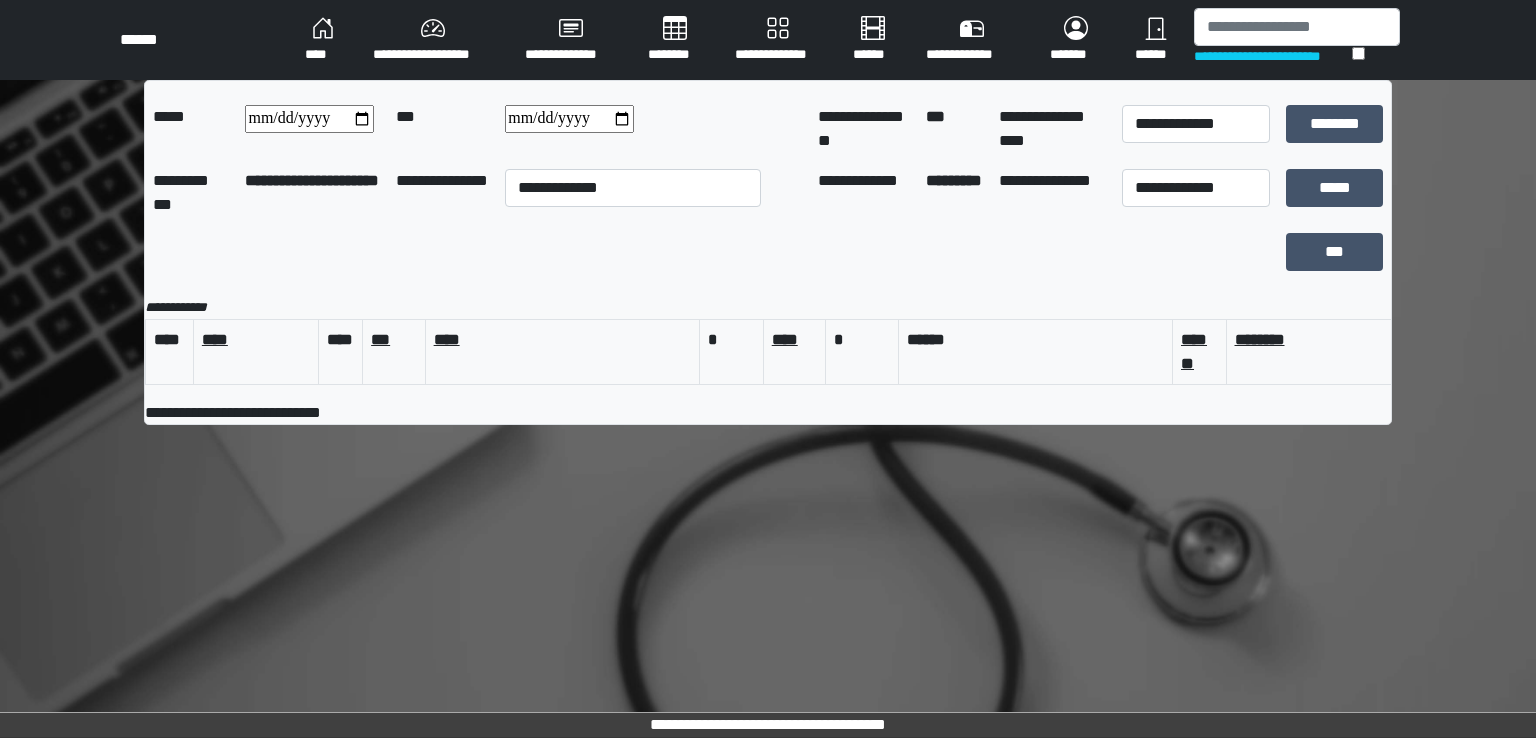 click on "********" at bounding box center (675, 40) 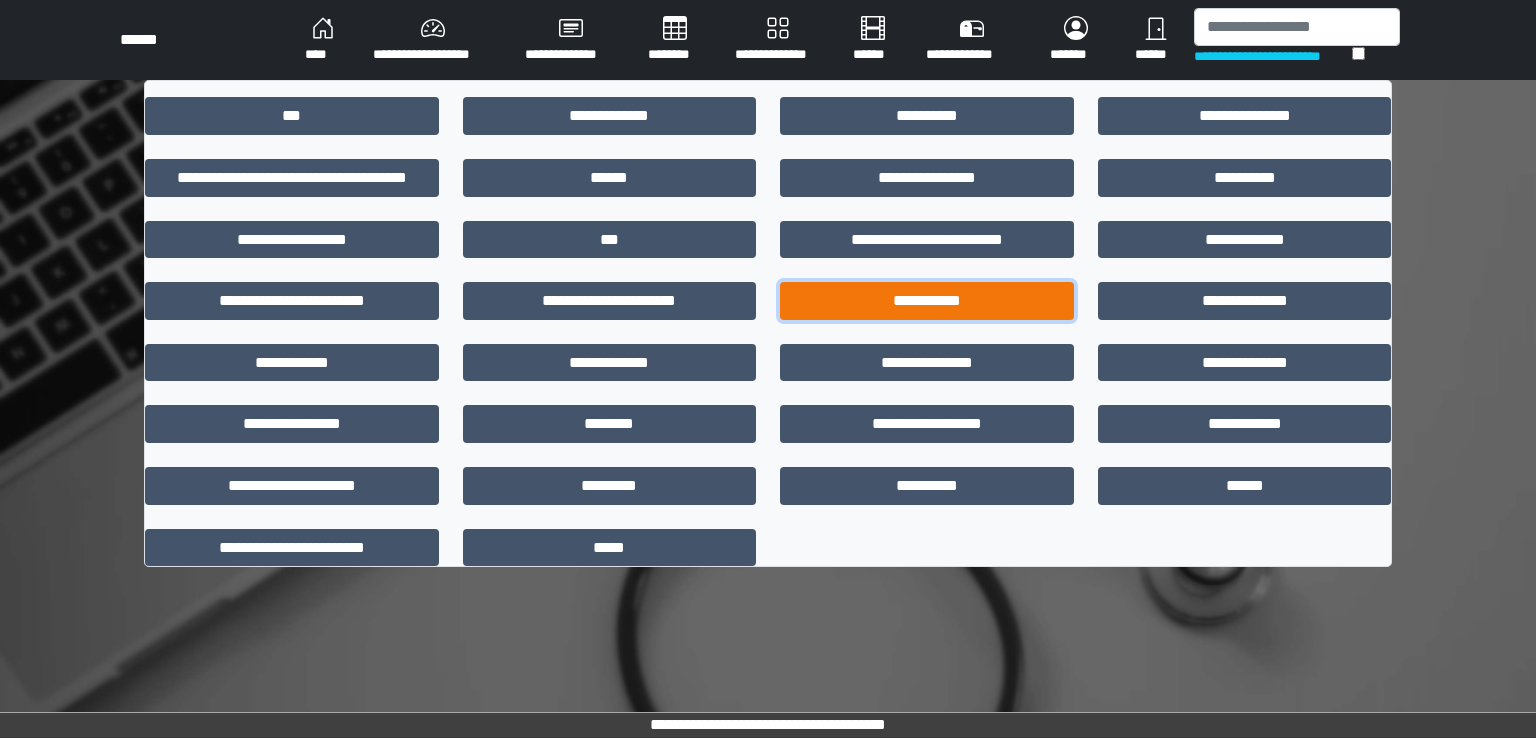 click on "**********" at bounding box center [927, 301] 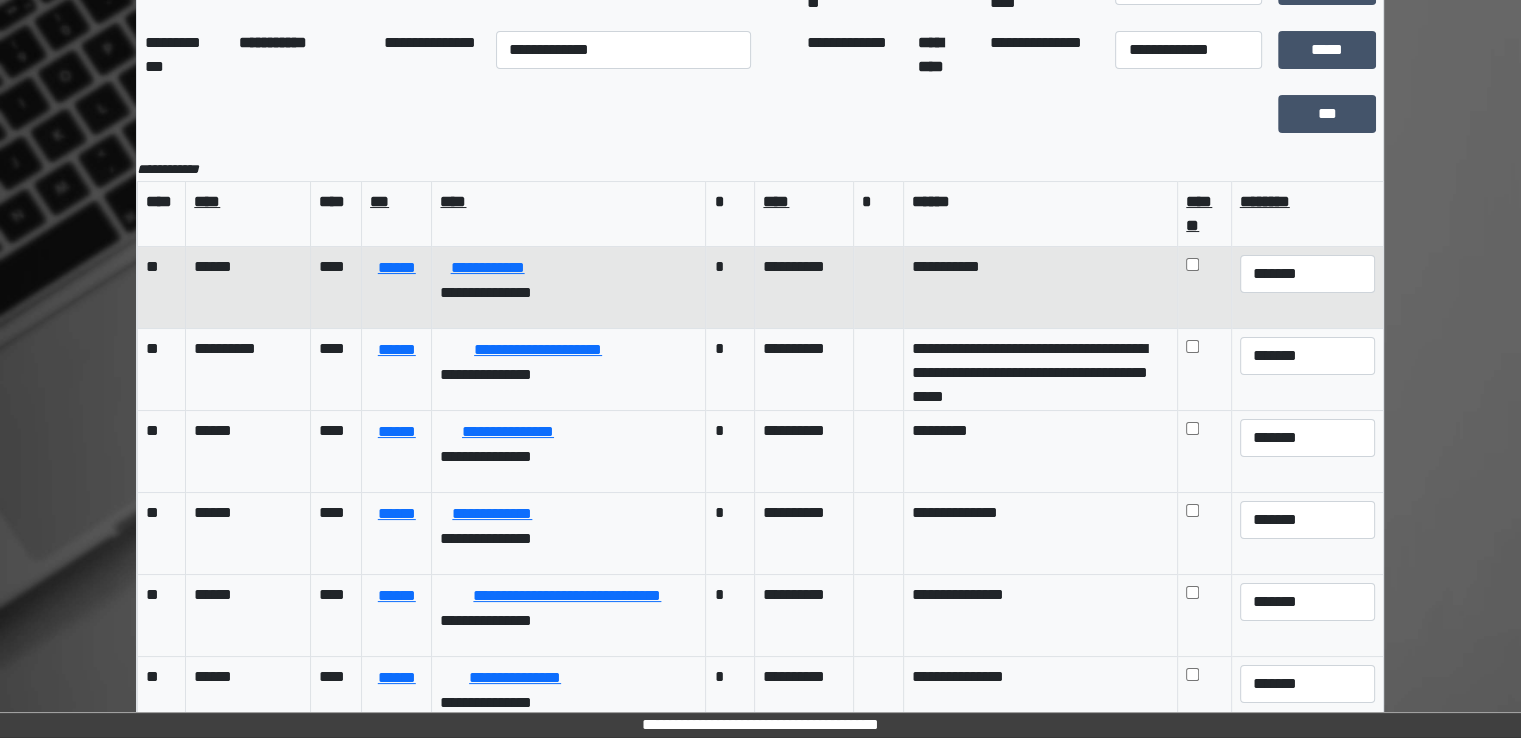 scroll, scrollTop: 174, scrollLeft: 0, axis: vertical 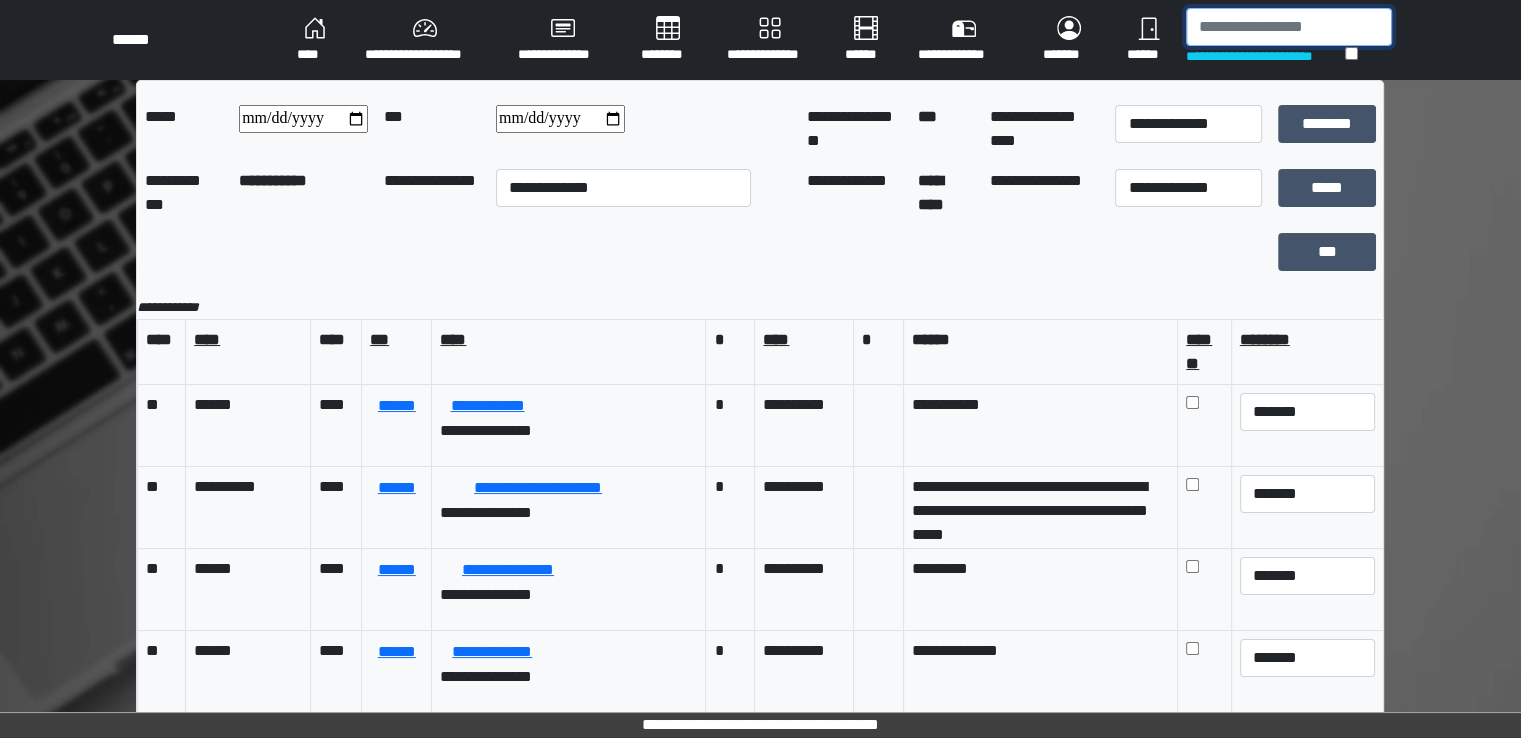 click at bounding box center [1289, 27] 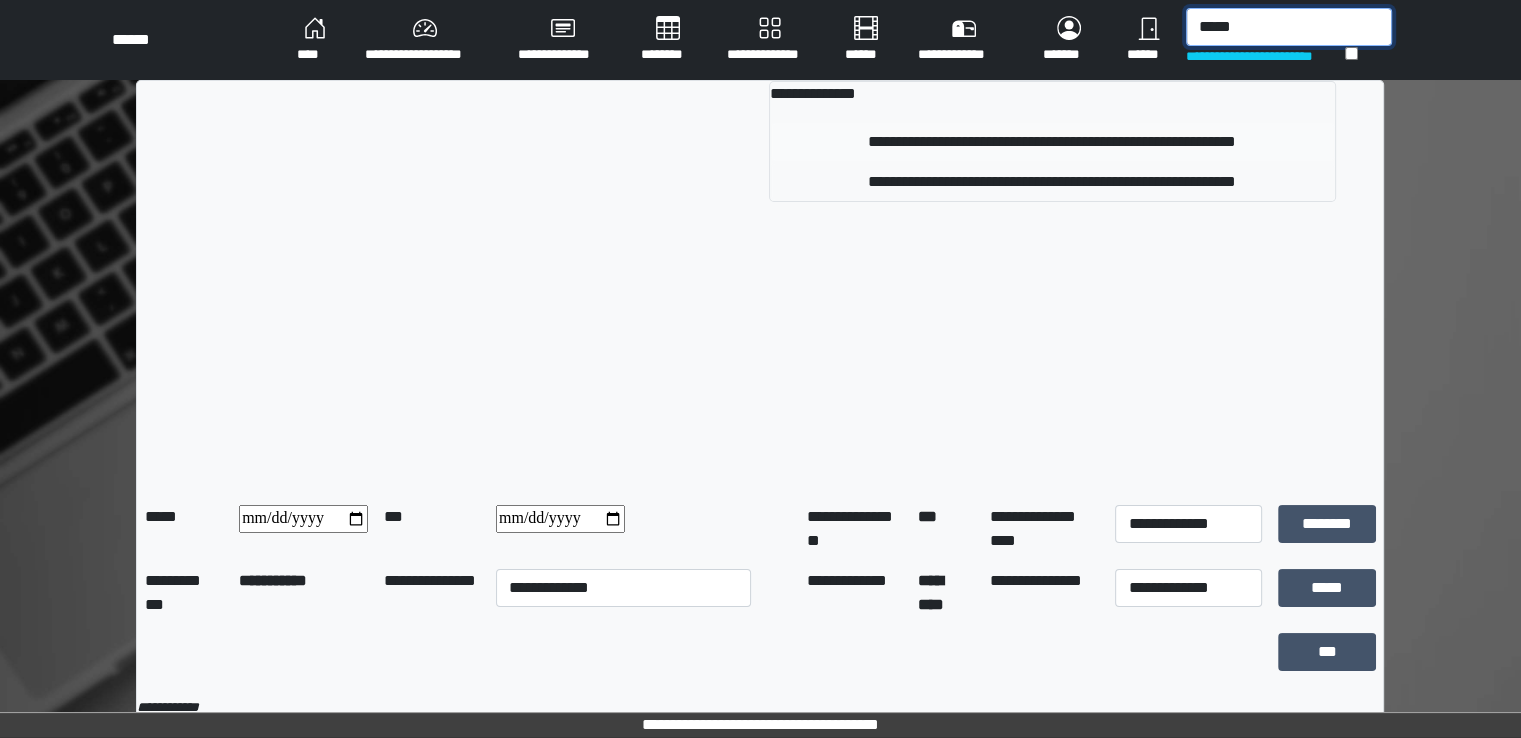 type on "*****" 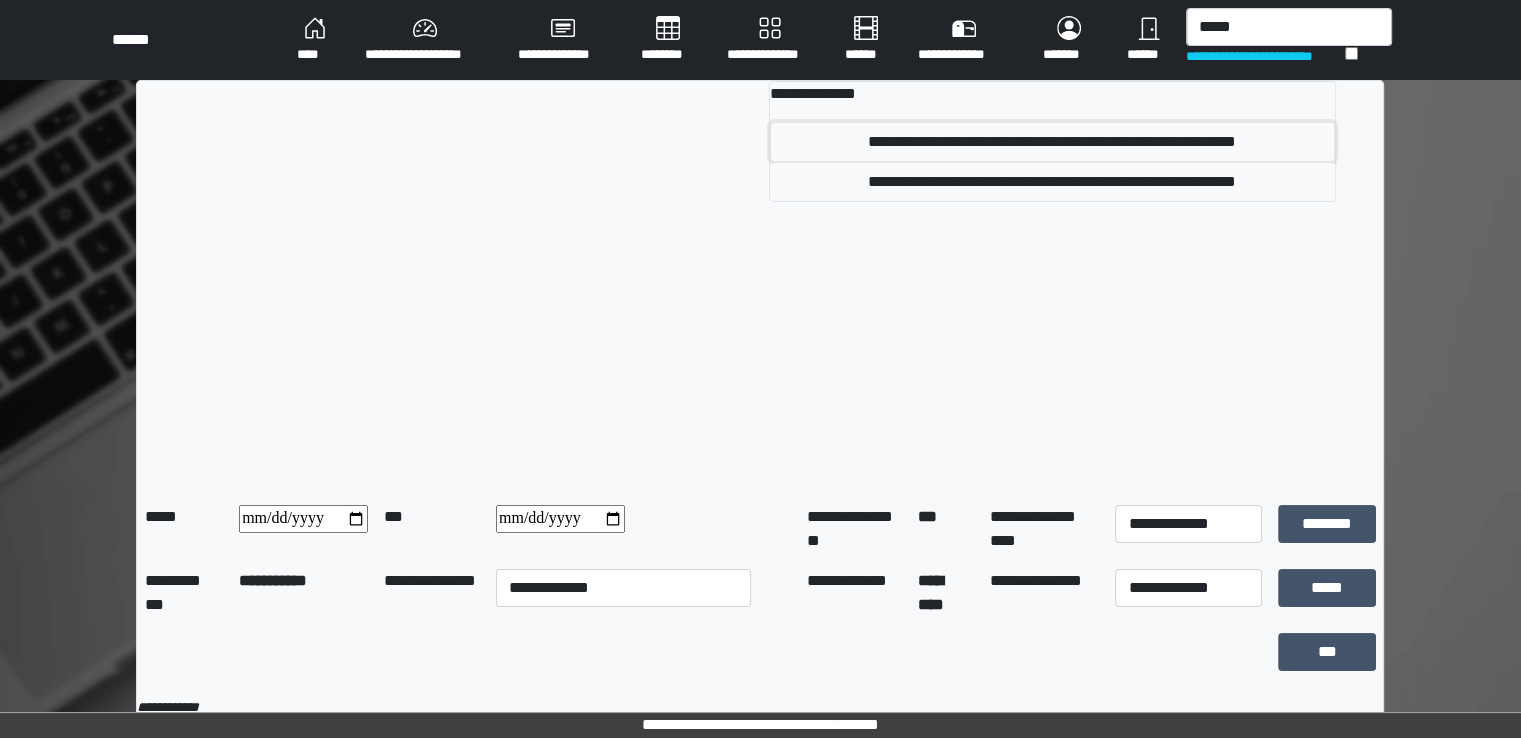 click on "**********" at bounding box center (1052, 142) 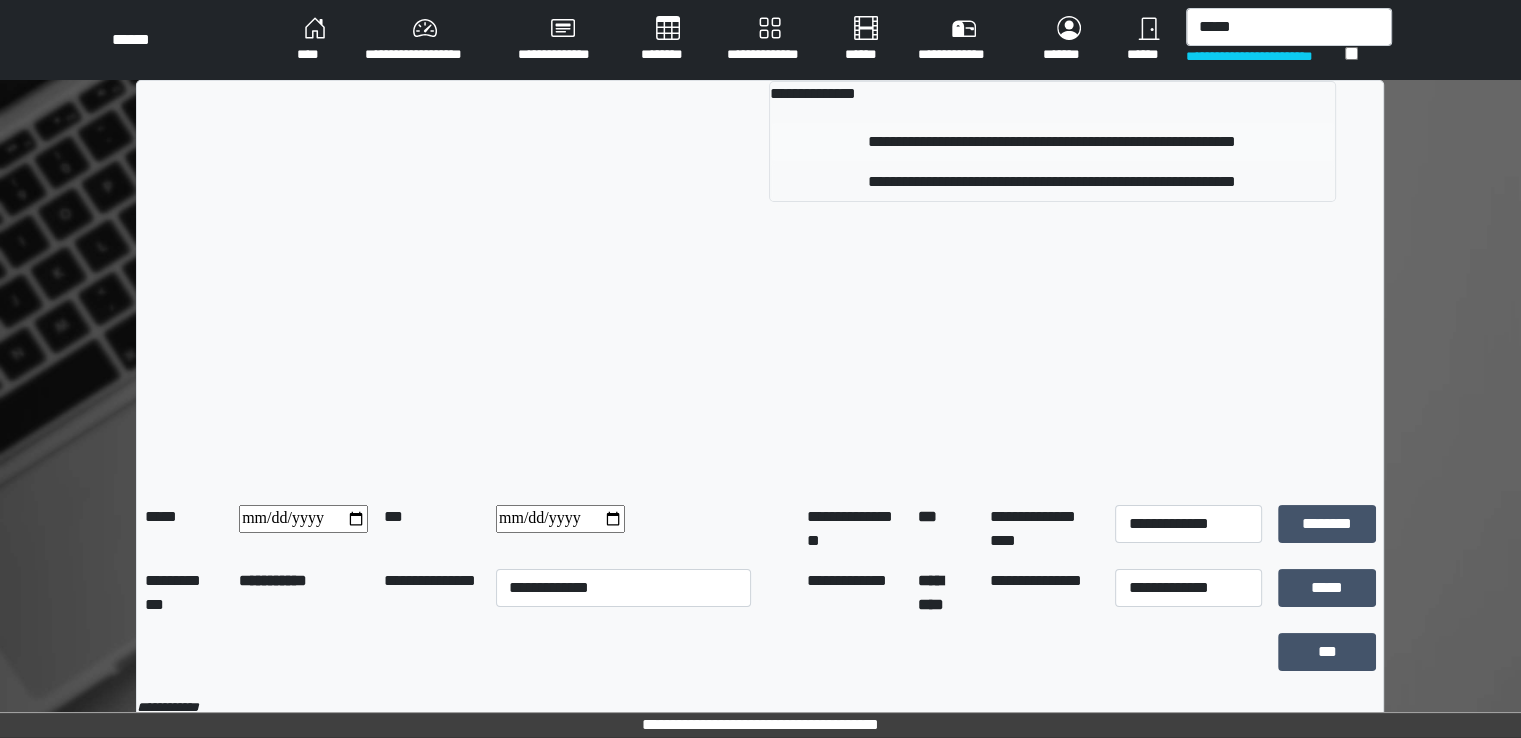 type 